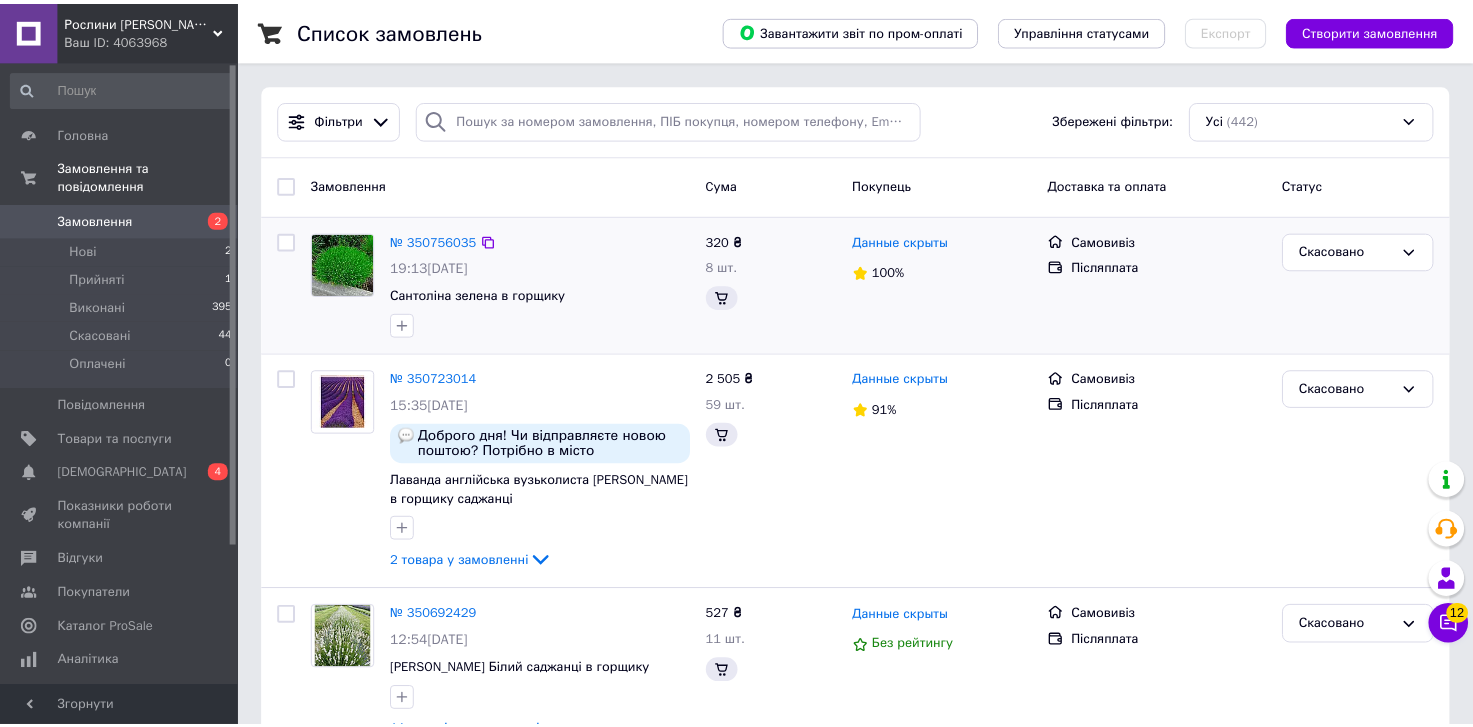 scroll, scrollTop: 0, scrollLeft: 0, axis: both 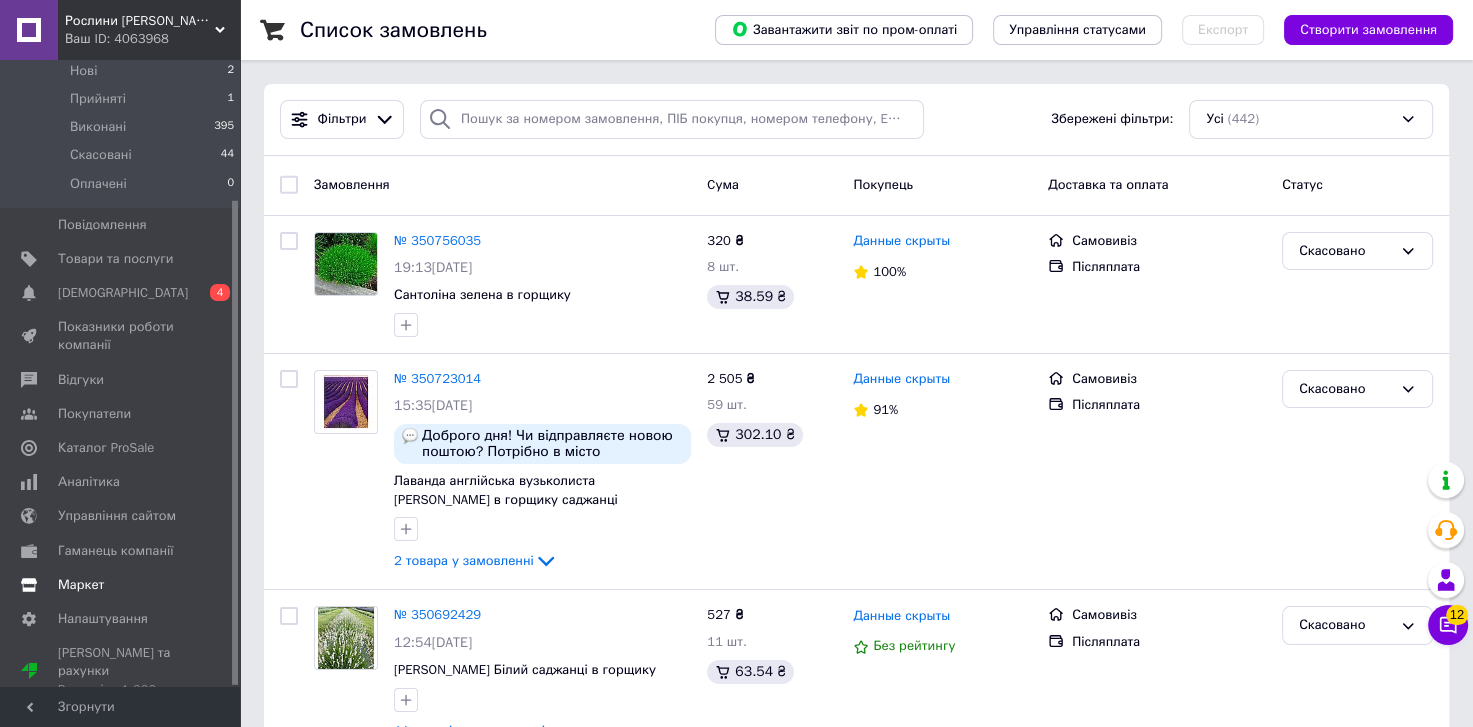 click on "Маркет" at bounding box center (81, 585) 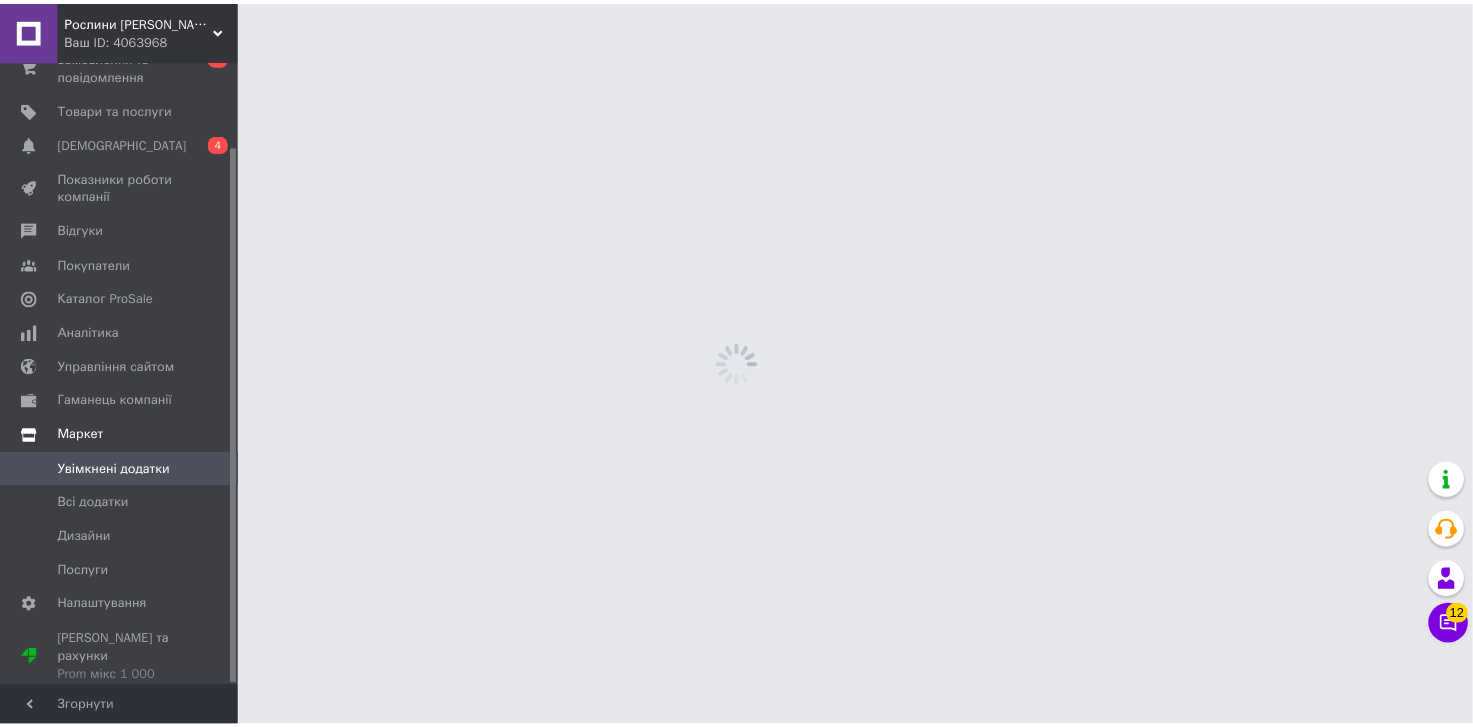 scroll, scrollTop: 98, scrollLeft: 0, axis: vertical 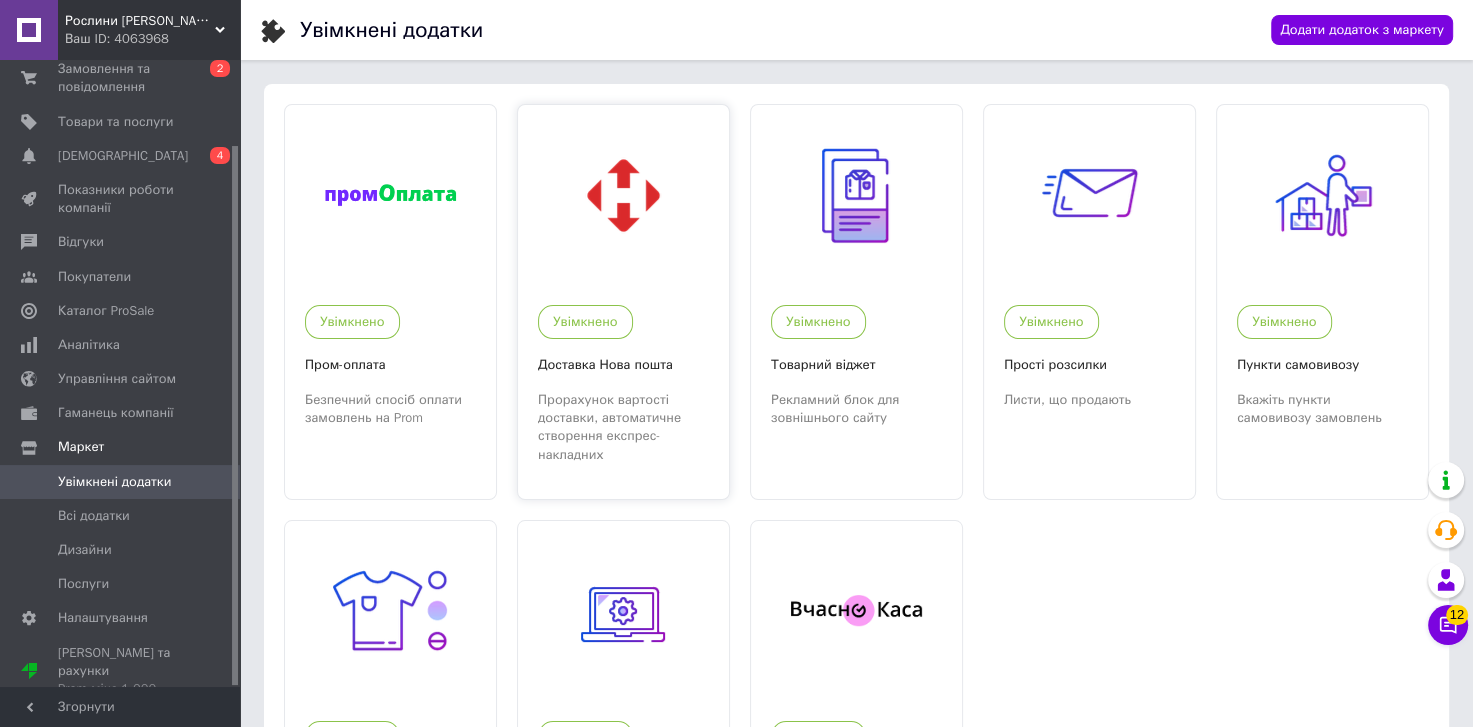 click at bounding box center (623, 195) 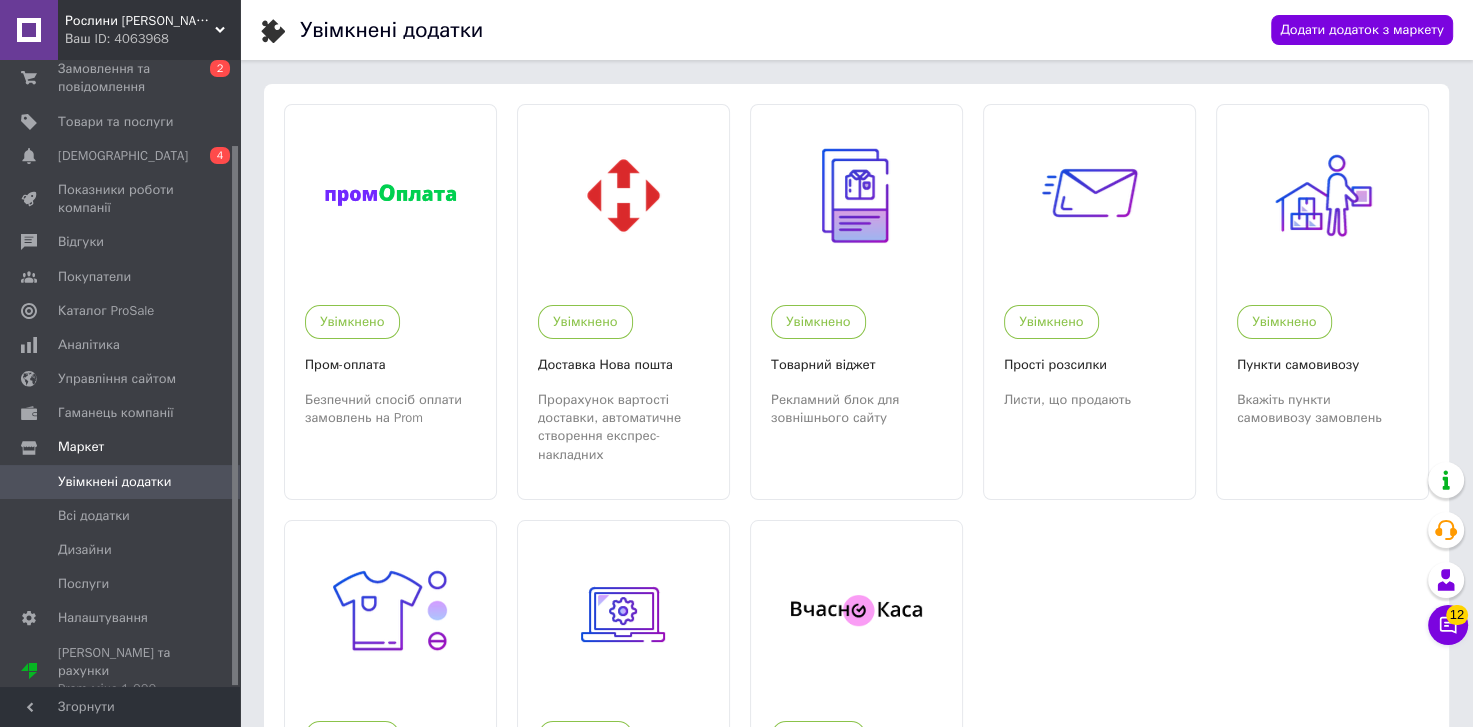 click on "Увімкнені додатки Додати додаток з маркету Увімкнено Пром-оплата Безпечний спосіб оплати замовлень на Prom Увімкнено Доставка Нова пошта Прорахунок вартості доставки, автоматичне створення експрес-накладних Увімкнено Товарний віджет Рекламний блок для зовнішнього сайту Увімкнено Прості розсилки Листи, що продають Увімкнено Пункти самовивозу Вкажіть пункти самовивозу замовлень Увімкнено Різновиди Робота з різновидами товарів Увімкнено Сайт компанії Налаштування сайта компанії Увімкнено Вчасно.Каса Додаток для видачі чеків (пРРО)" at bounding box center [856, 481] 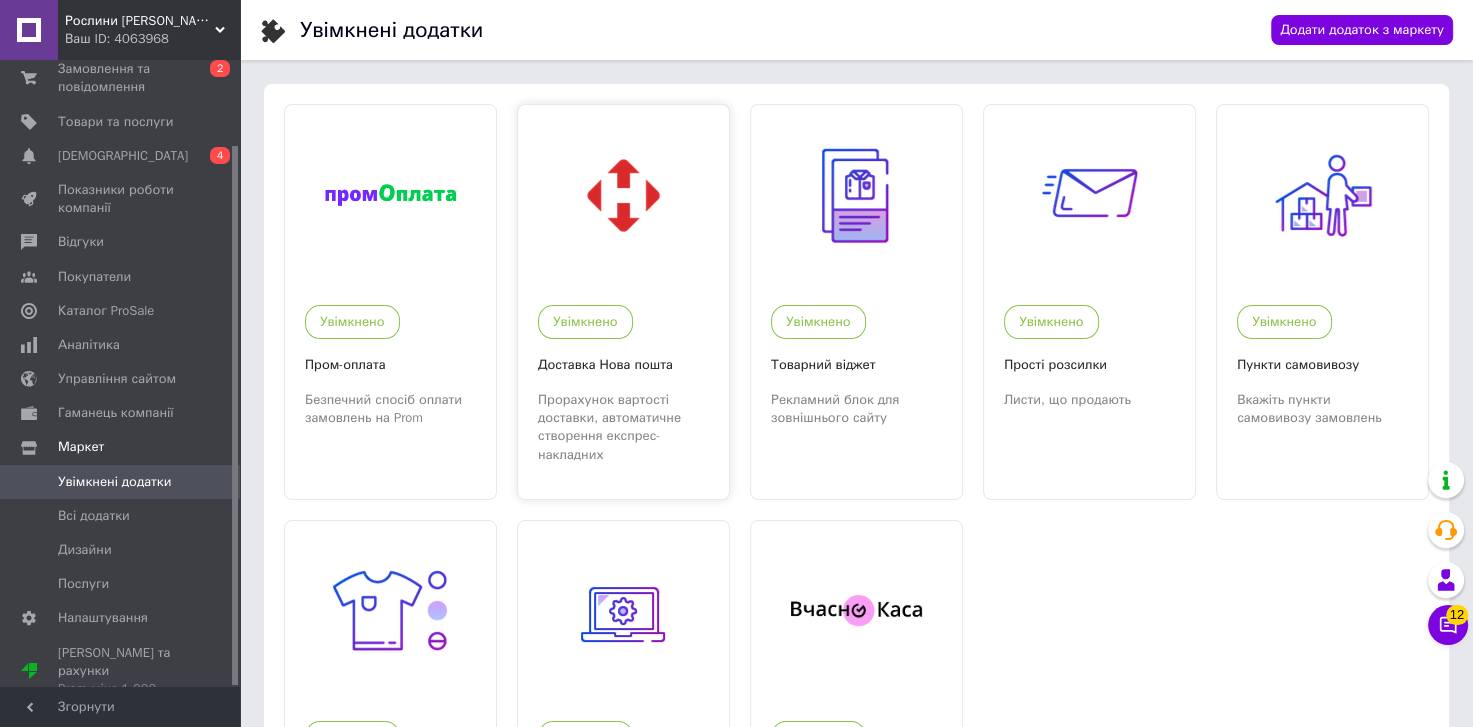 click at bounding box center [623, 195] 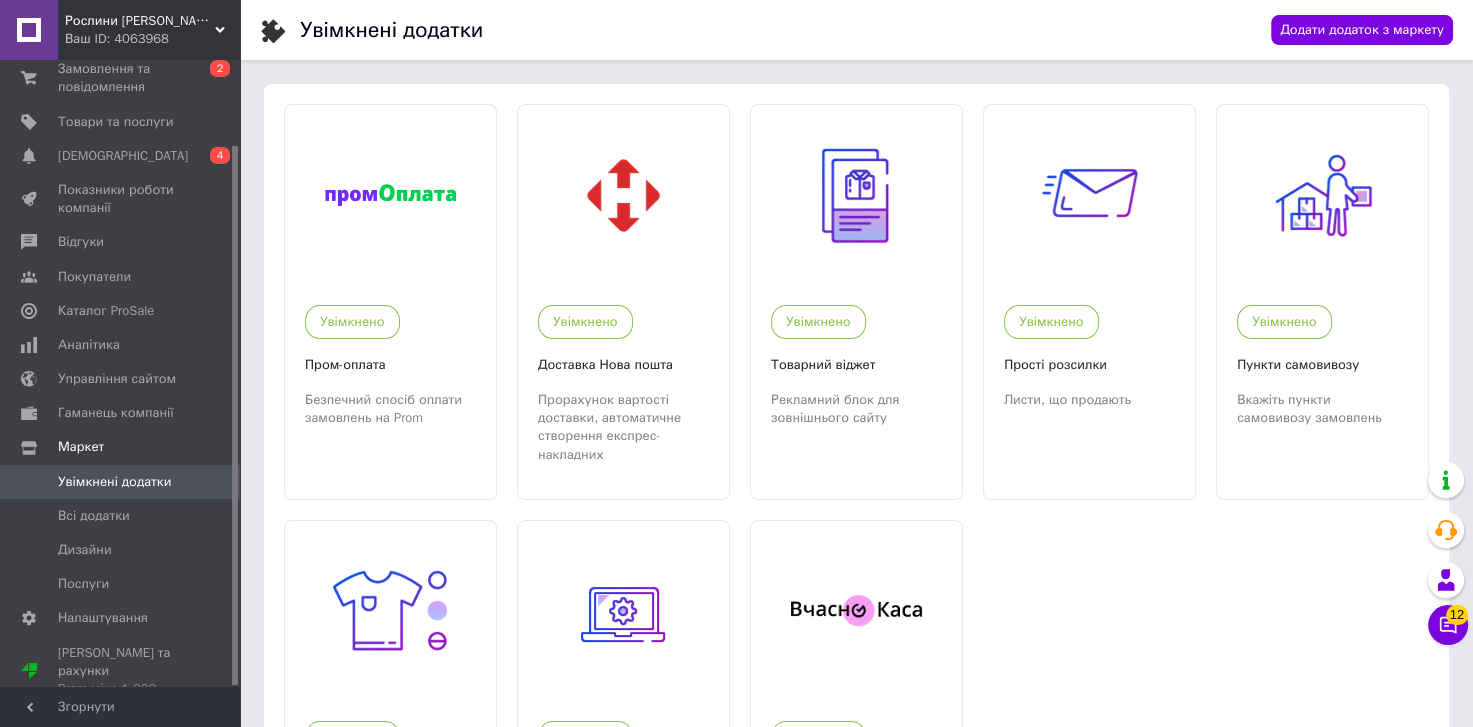 click on "Ваш ID: 4063968" at bounding box center [152, 39] 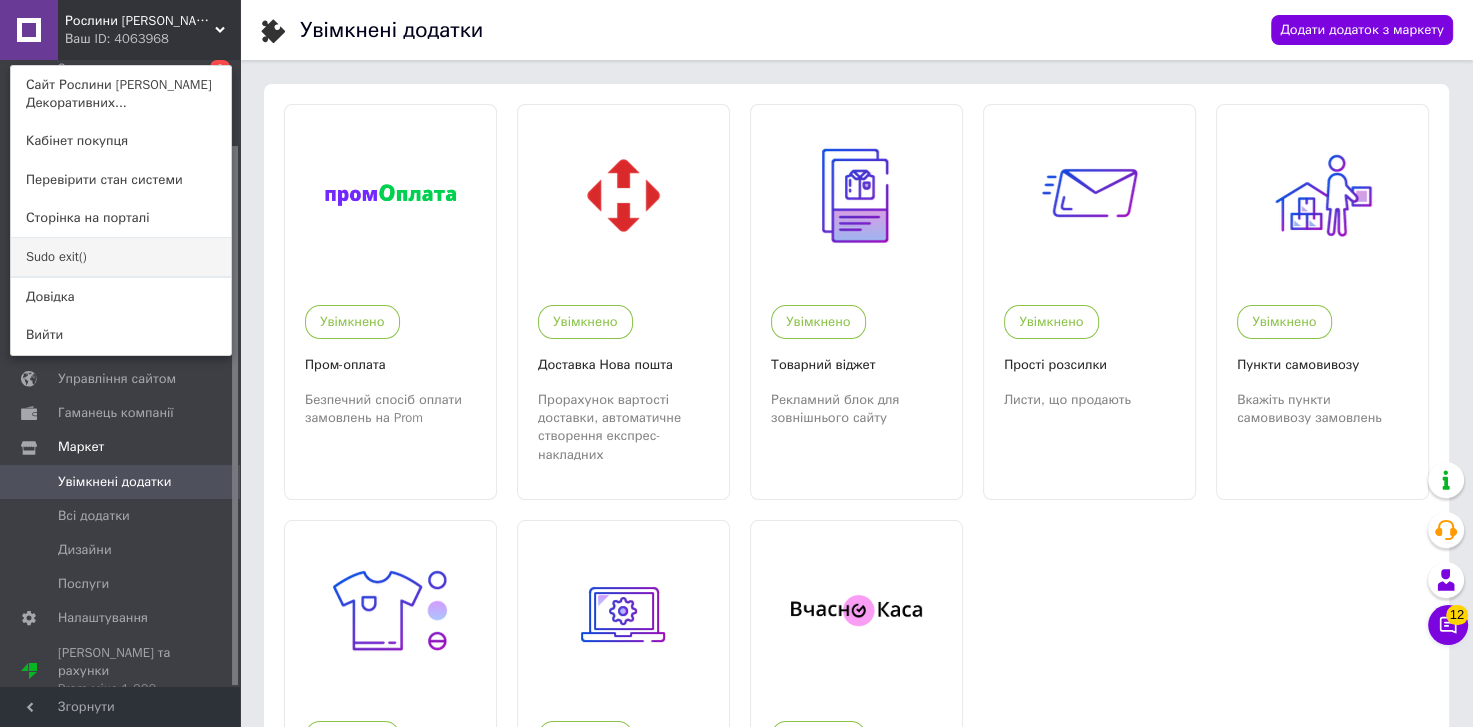 drag, startPoint x: 86, startPoint y: 250, endPoint x: 95, endPoint y: 242, distance: 12.0415945 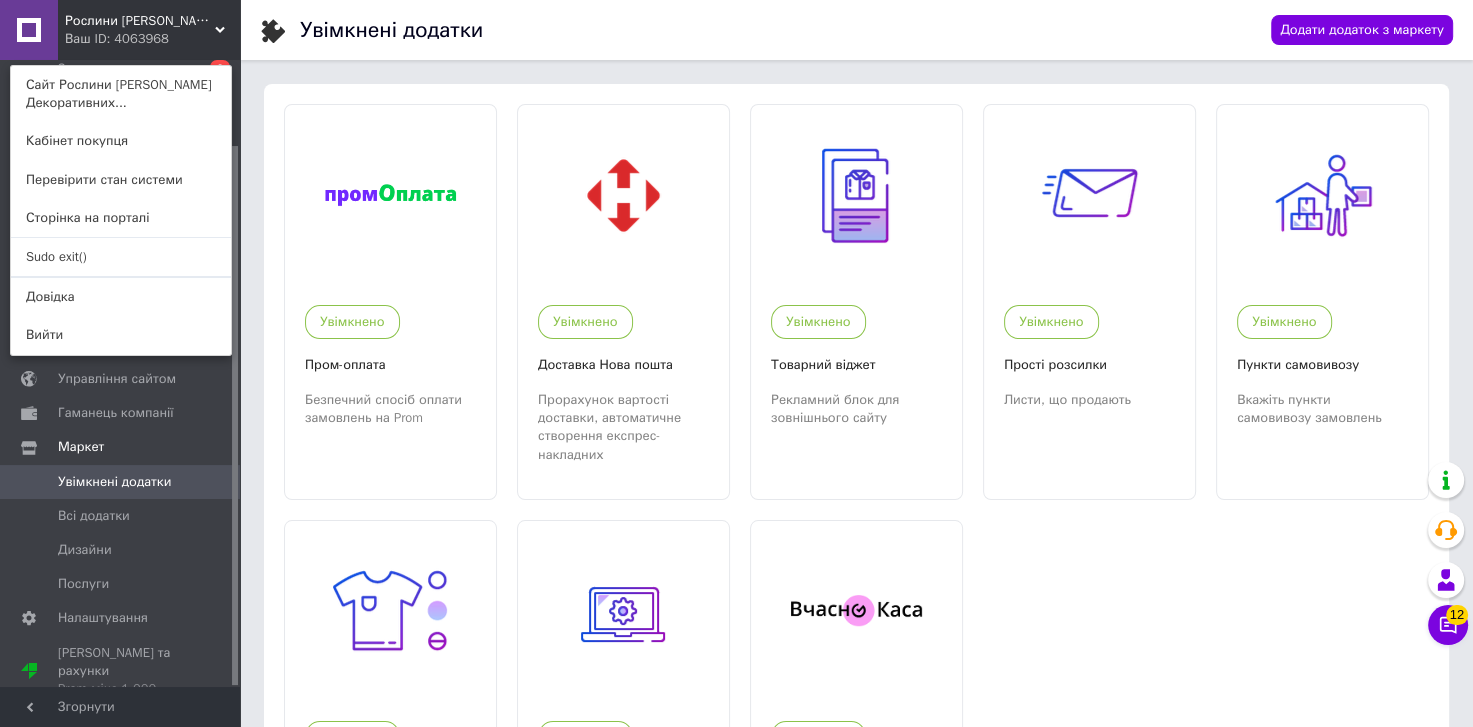 click on "Sudo exit()" at bounding box center (121, 257) 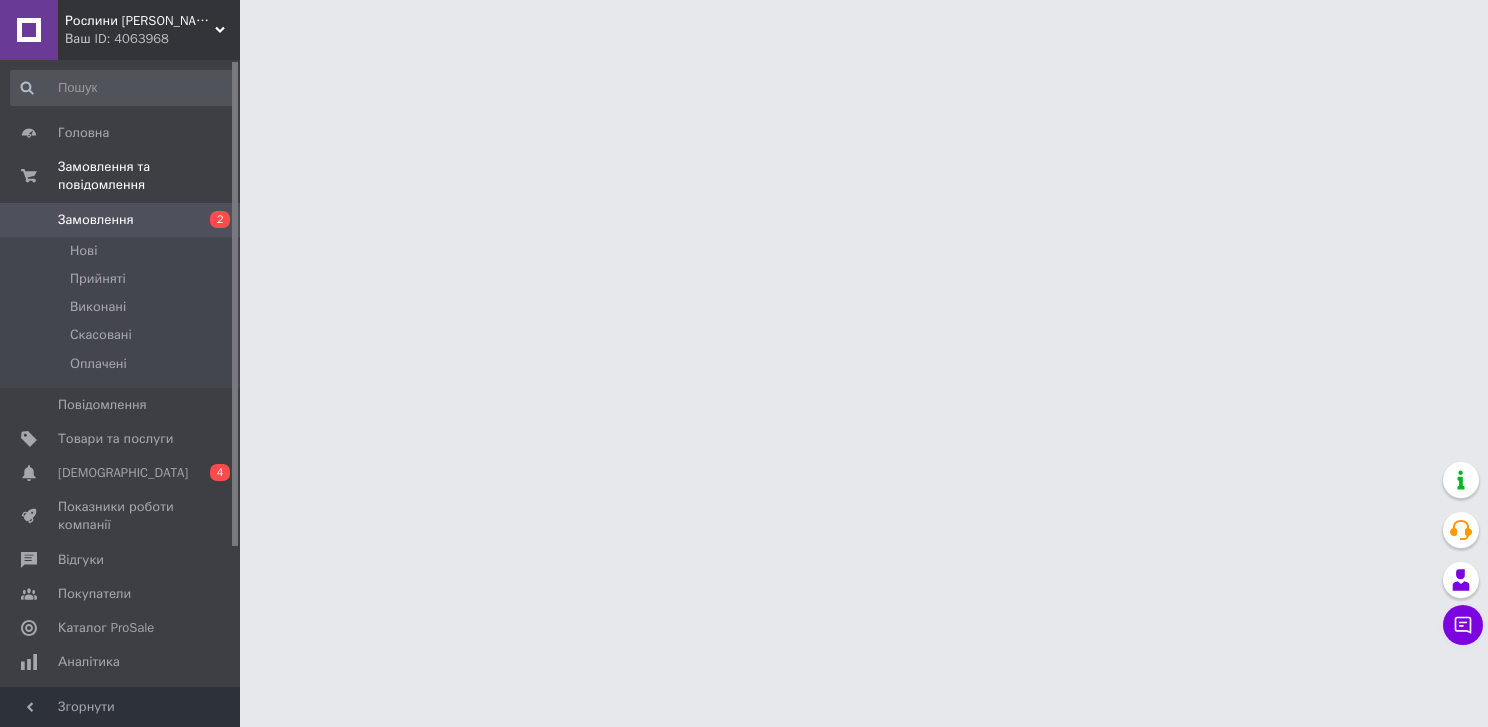 scroll, scrollTop: 0, scrollLeft: 0, axis: both 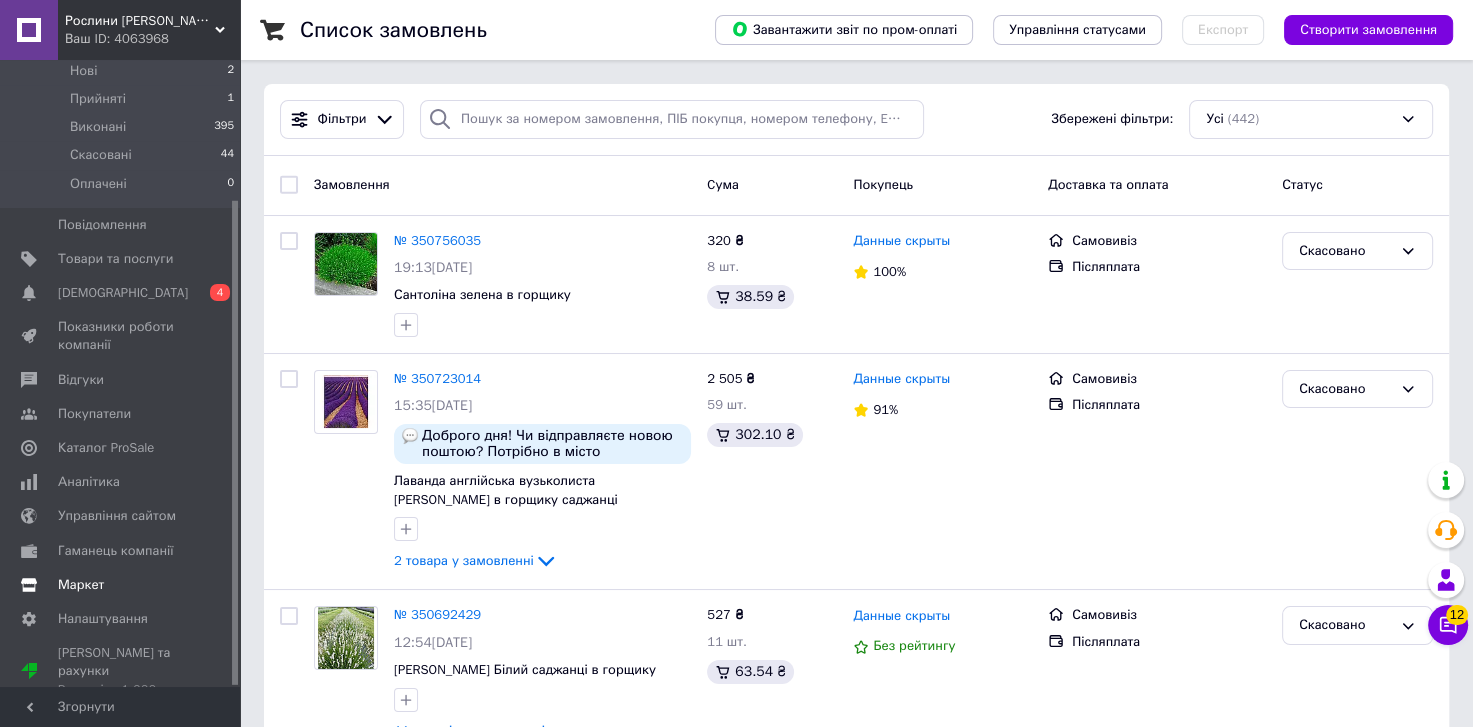click on "Маркет" at bounding box center [81, 585] 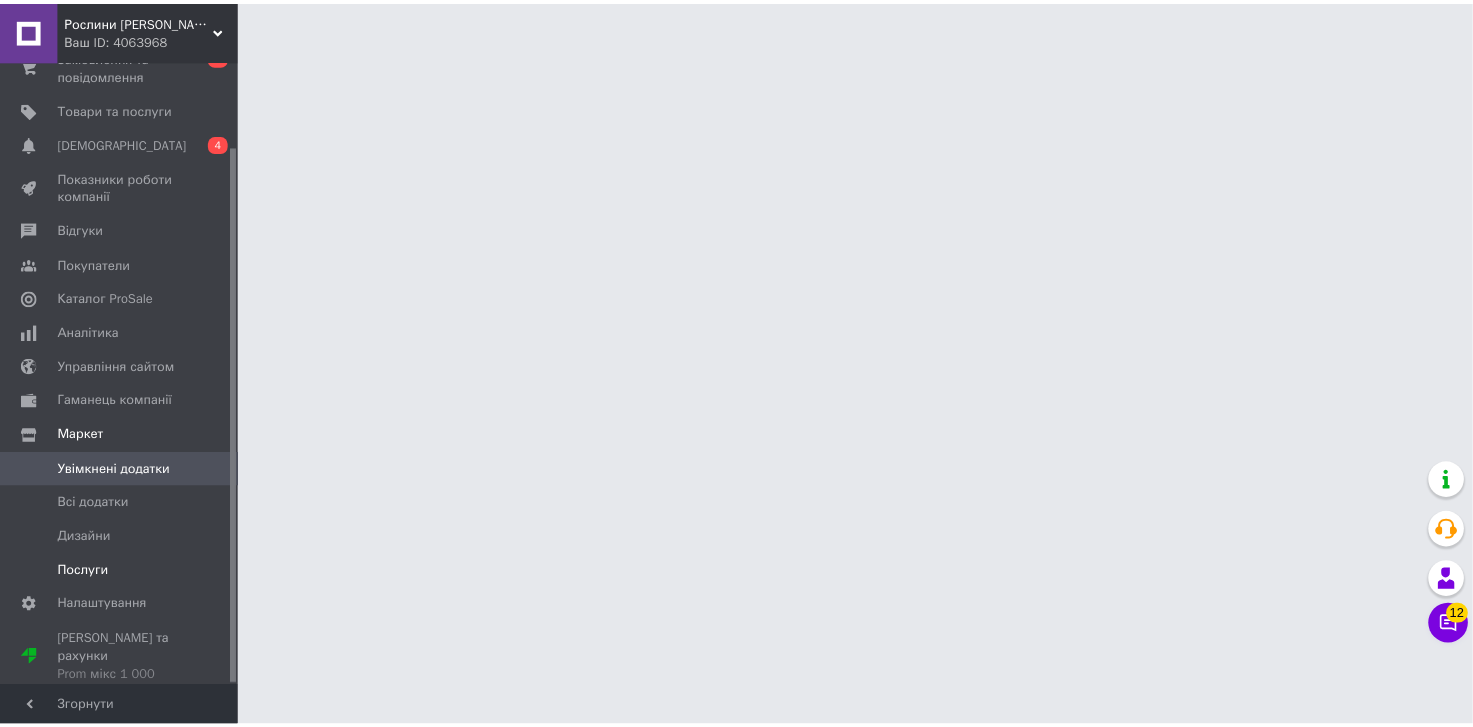 scroll, scrollTop: 98, scrollLeft: 0, axis: vertical 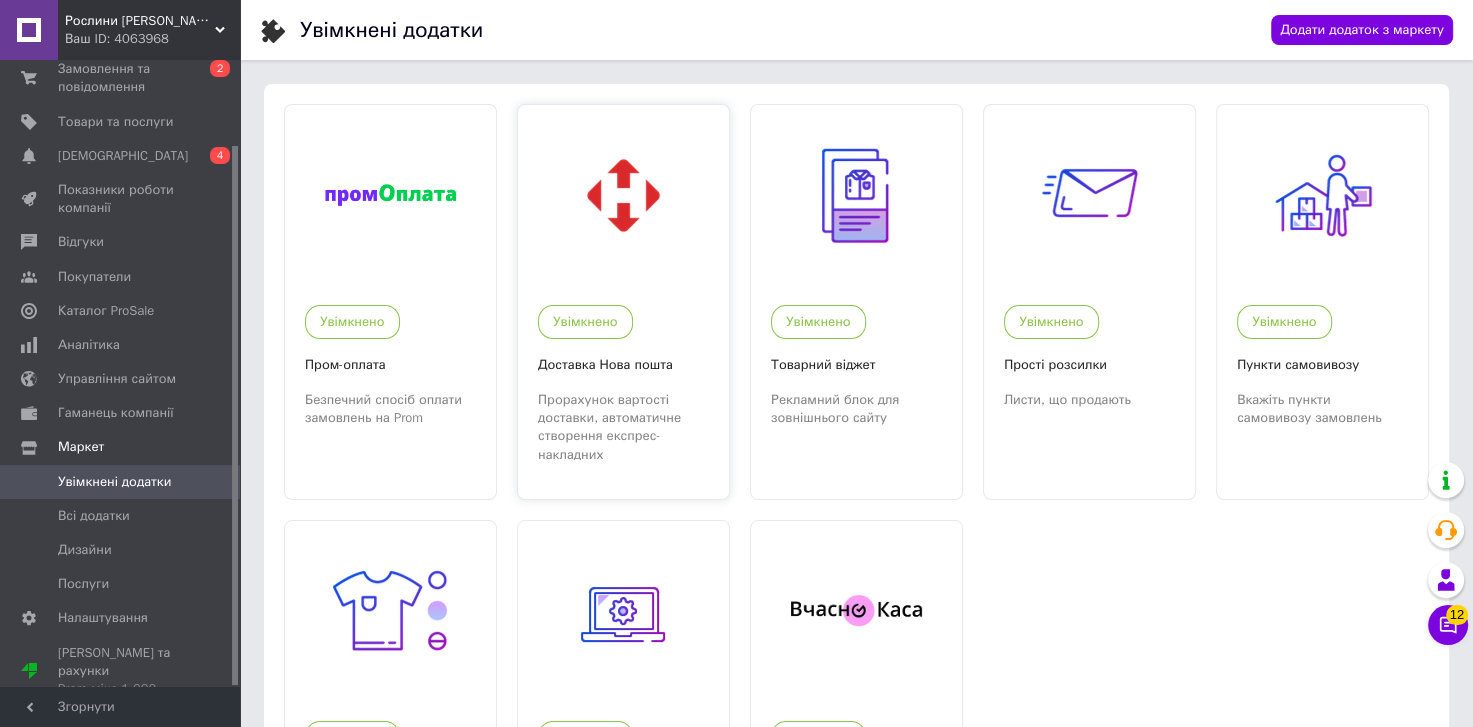 click on "Увімкнено Доставка Нова пошта Прорахунок вартості доставки, автоматичне створення експрес-накладних" at bounding box center [623, 374] 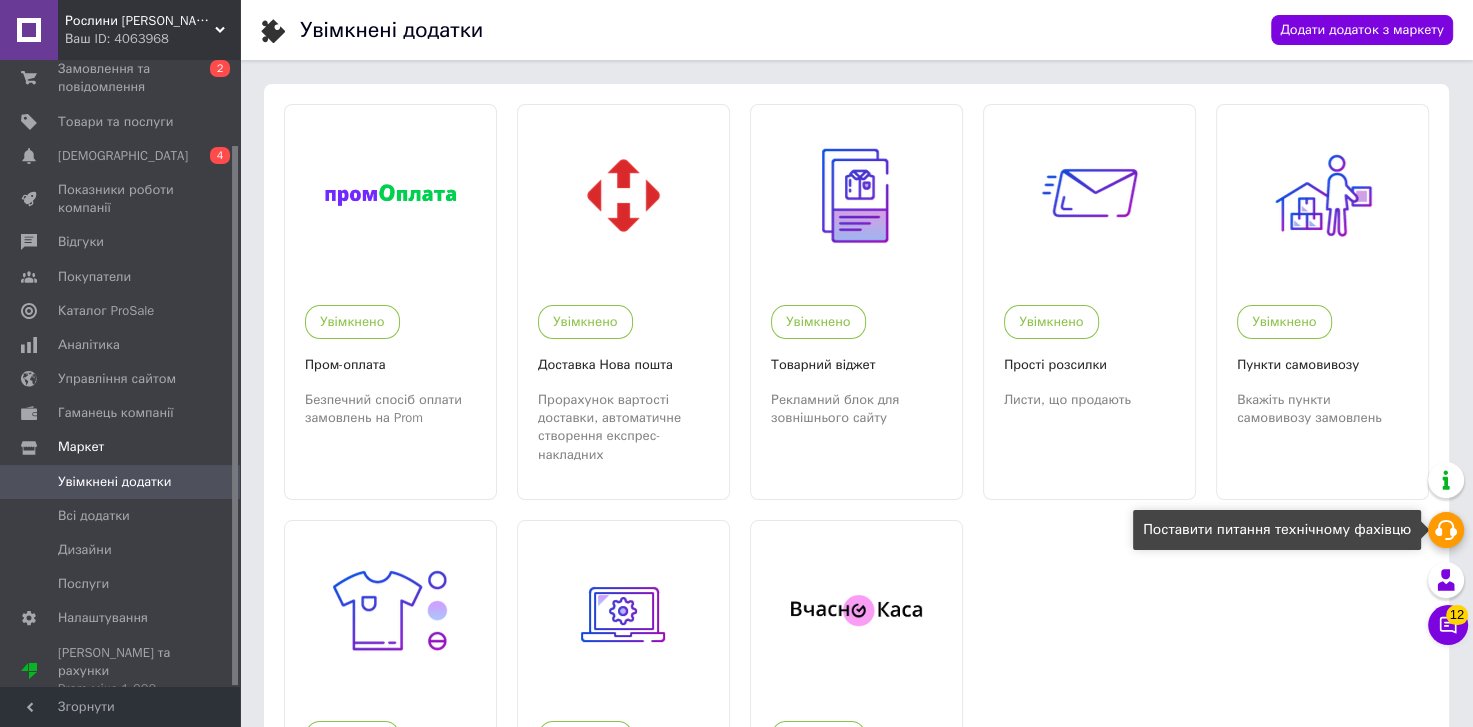 click 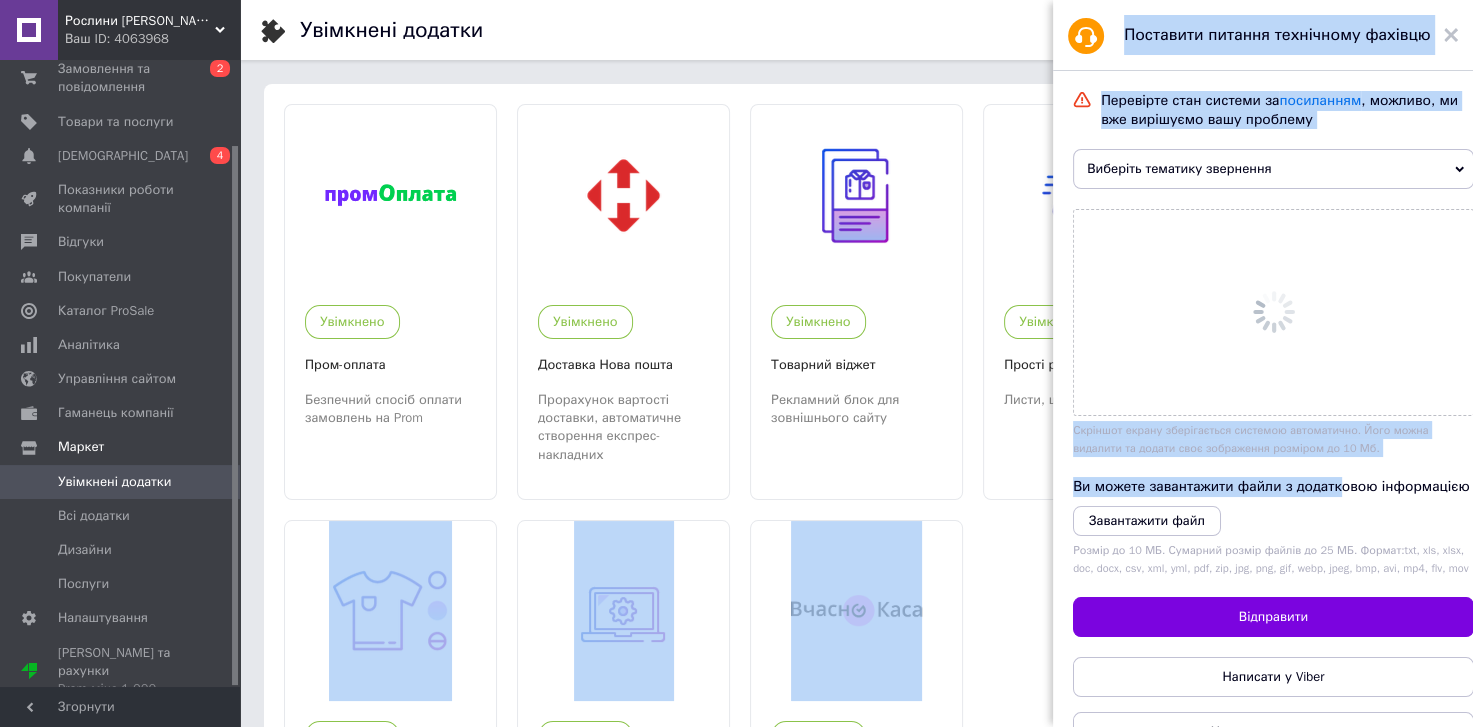 click on "Рослини Мрія Розсадник Декоративних Рослин Ваш ID: 4063968 Сайт Рослини Мрія Розсадник Декоративних... Кабінет покупця Перевірити стан системи Сторінка на порталі Sudo exit() Довідка Вийти Головна Замовлення та повідомлення 0 2 Товари та послуги Сповіщення 0 4 Показники роботи компанії Відгуки Покупатели Каталог ProSale Аналітика Управління сайтом Гаманець компанії Маркет Увімкнені додатки Всі додатки Дизайни Послуги Налаштування Тарифи та рахунки Prom мікс 1 000 Згорнути
Увімкнені додатки Увімкнено
12 12" at bounding box center (736, 481) 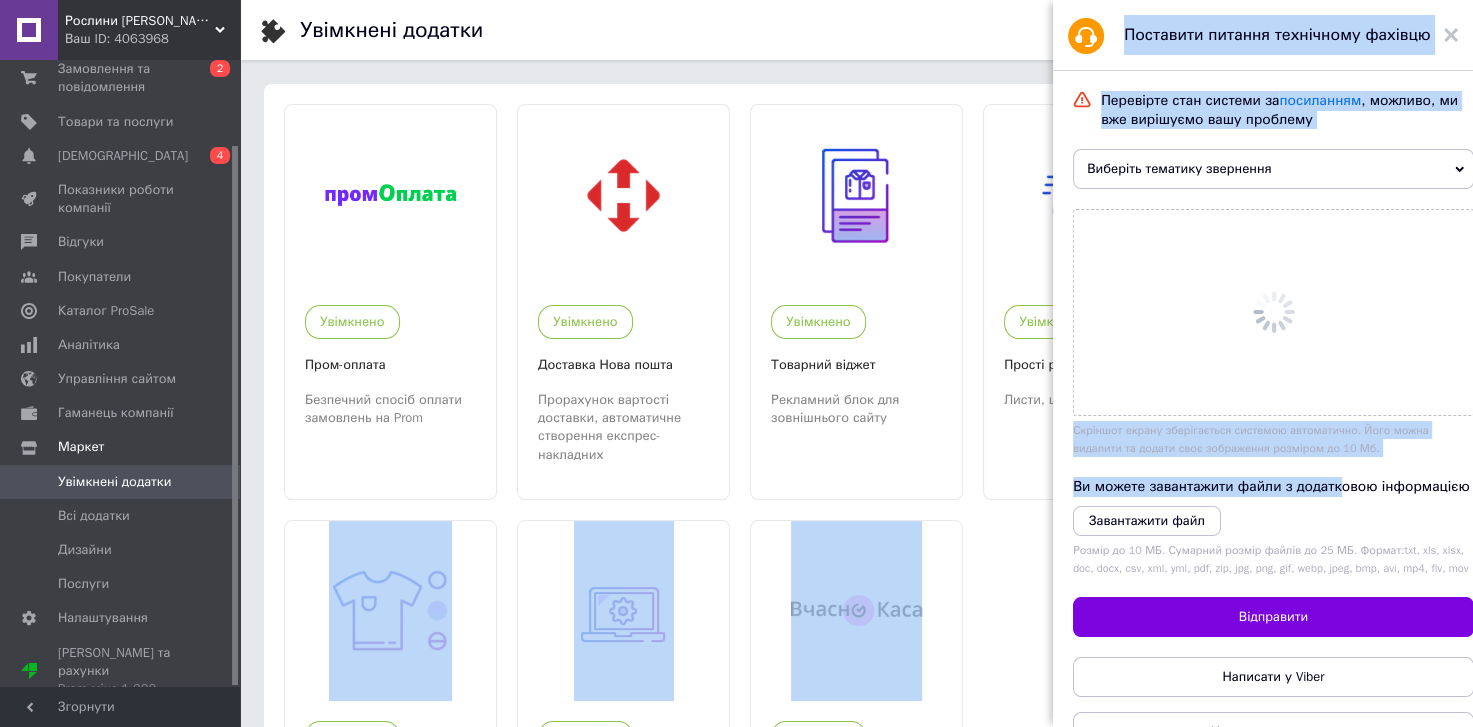 click on "Виберіть тематику звернення" at bounding box center (1273, 169) 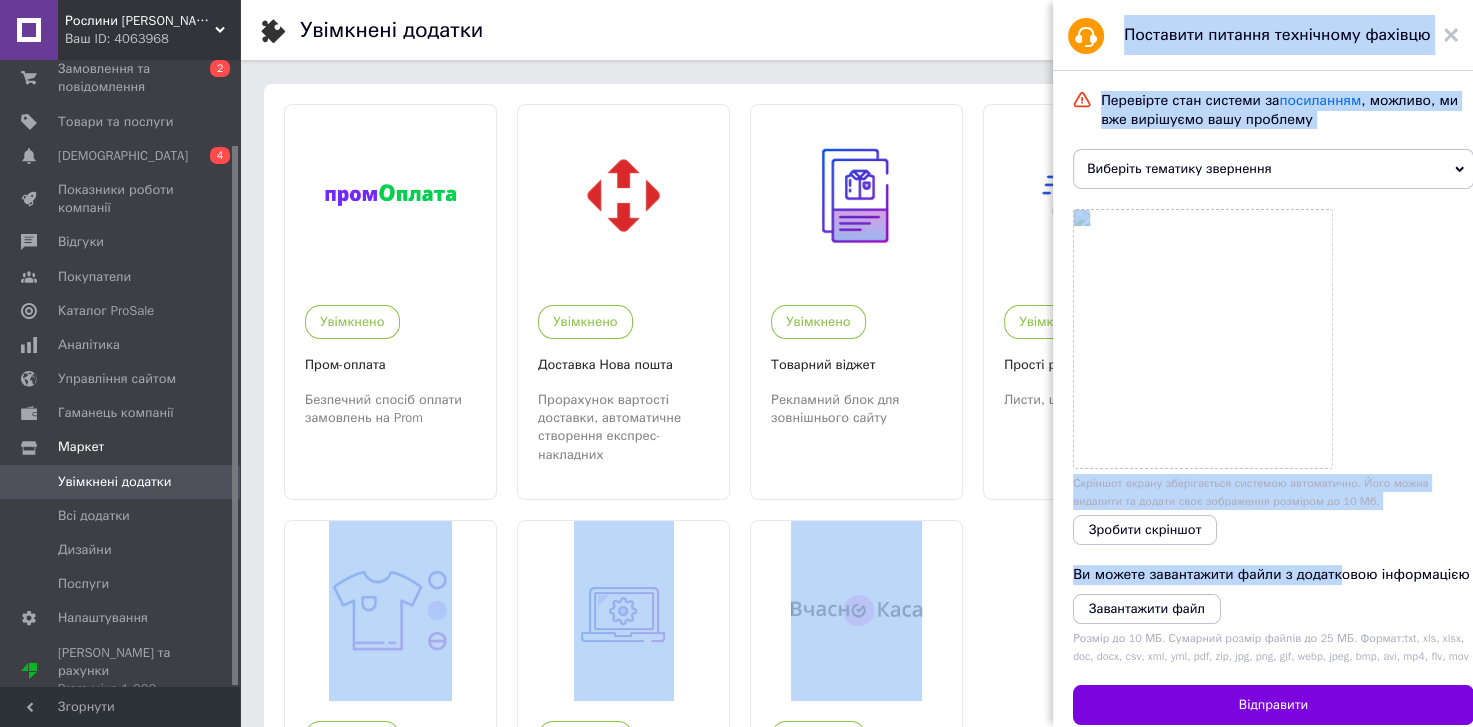 click on "Поставити питання технічному фахівцю" at bounding box center (1263, 35) 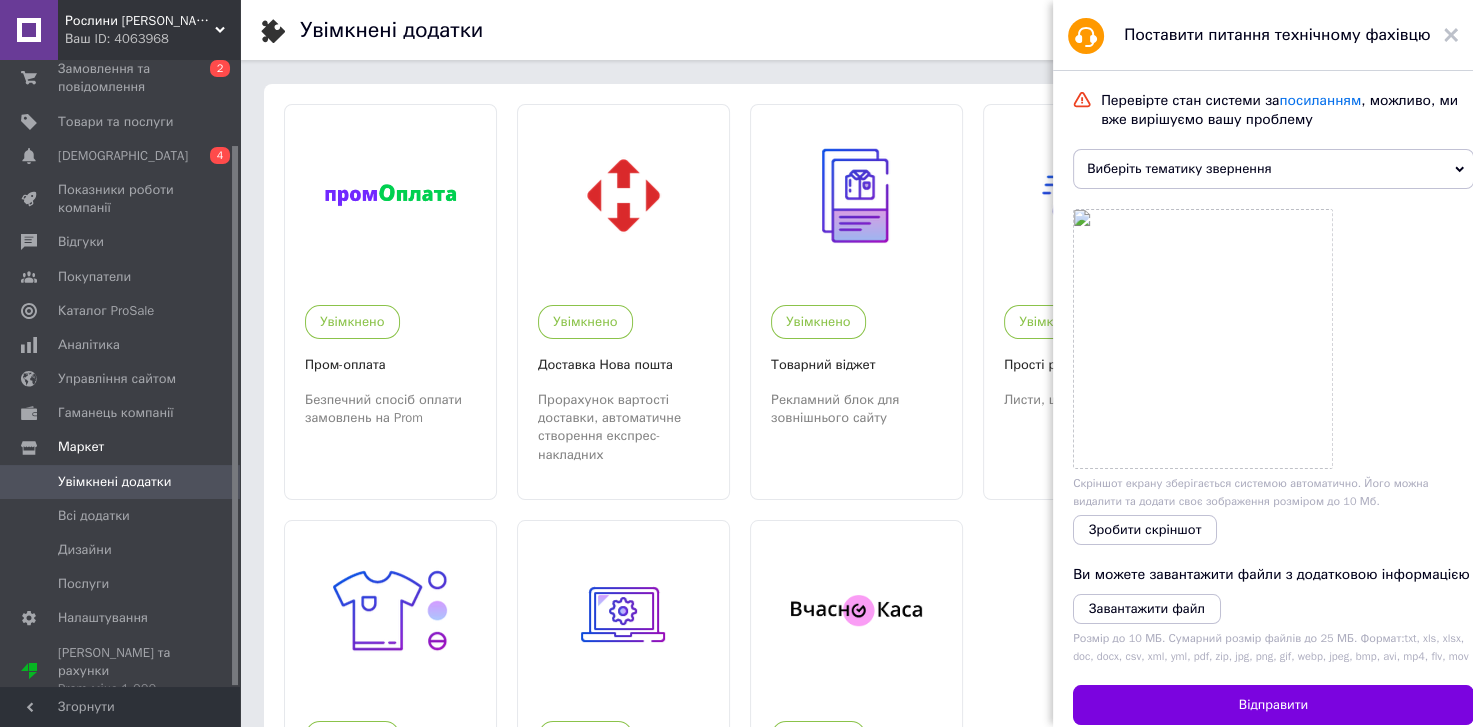 click on "Виберіть тематику звернення" at bounding box center [1273, 169] 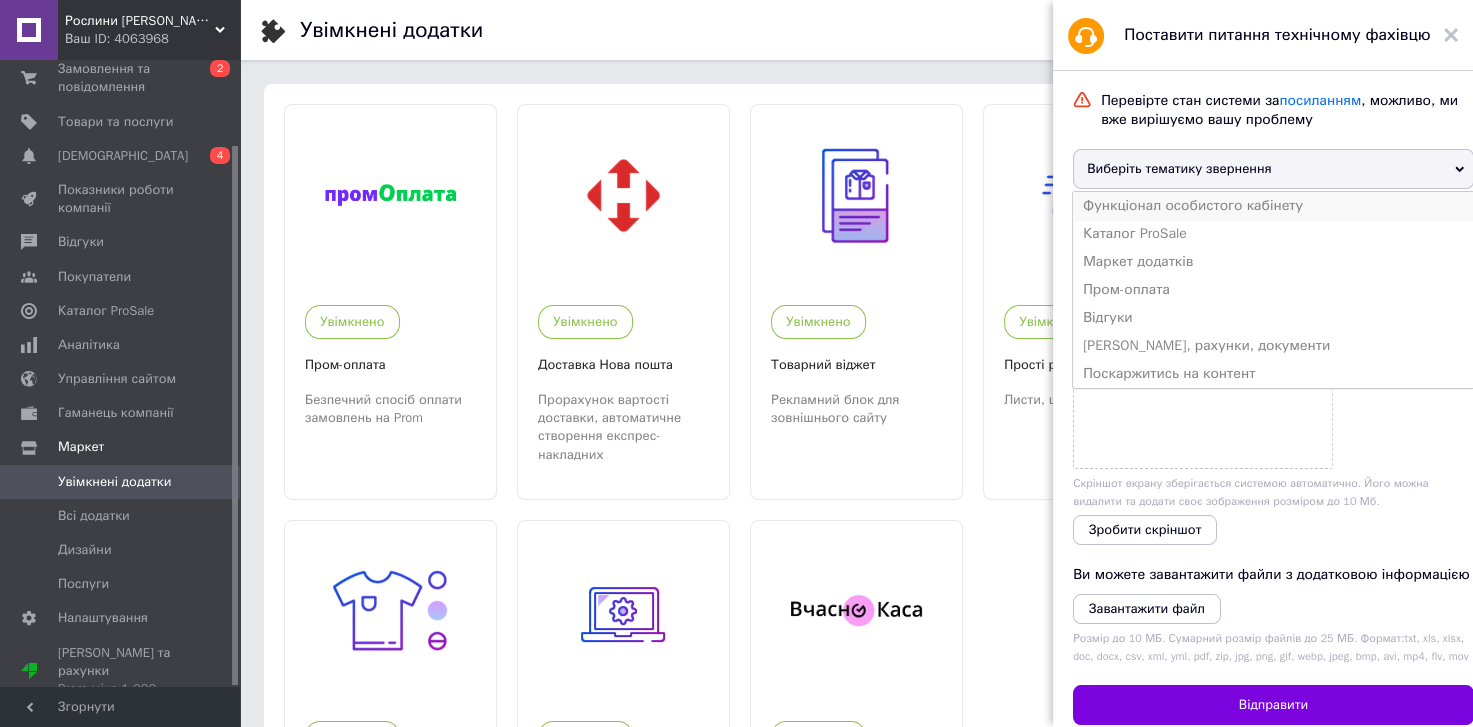 click on "Функціонал особистого кабінету" at bounding box center [1273, 206] 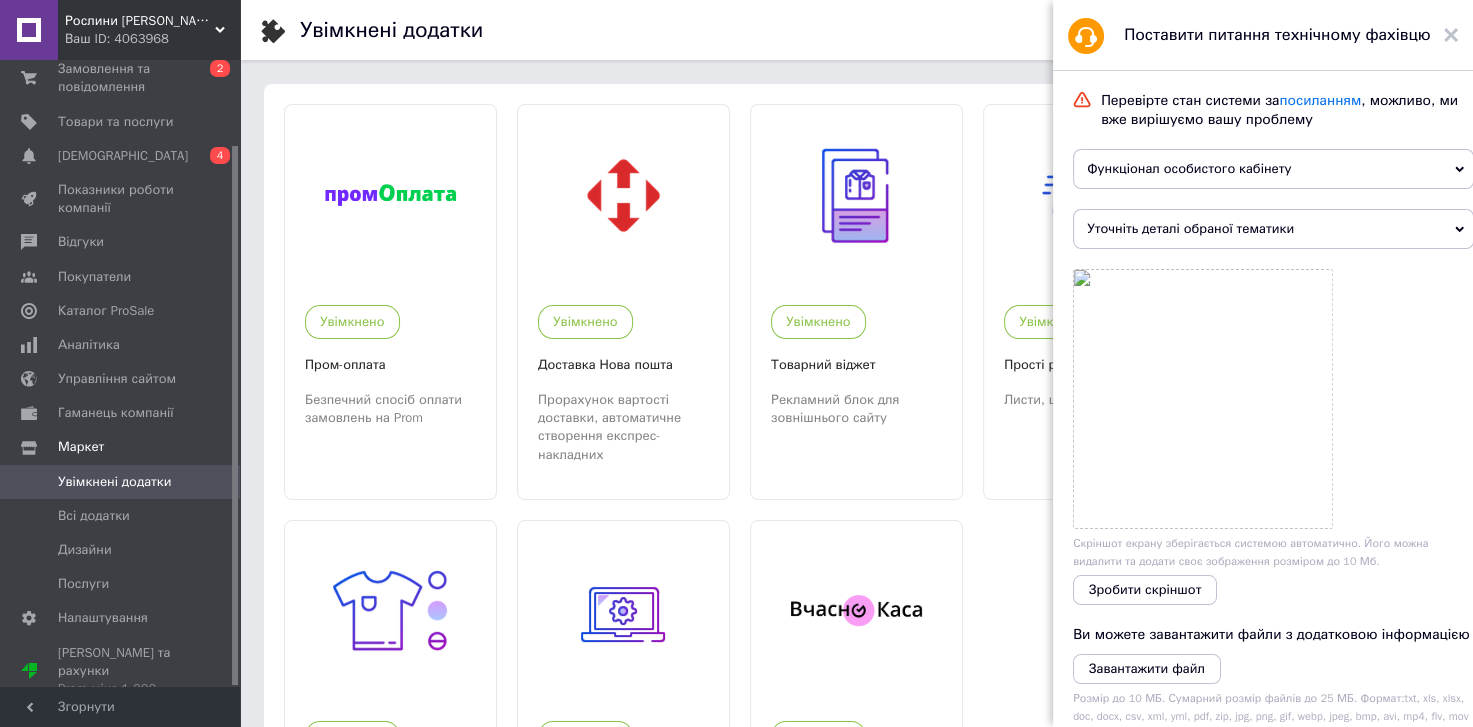 click on "Уточніть деталі обраної тематики" at bounding box center (1273, 229) 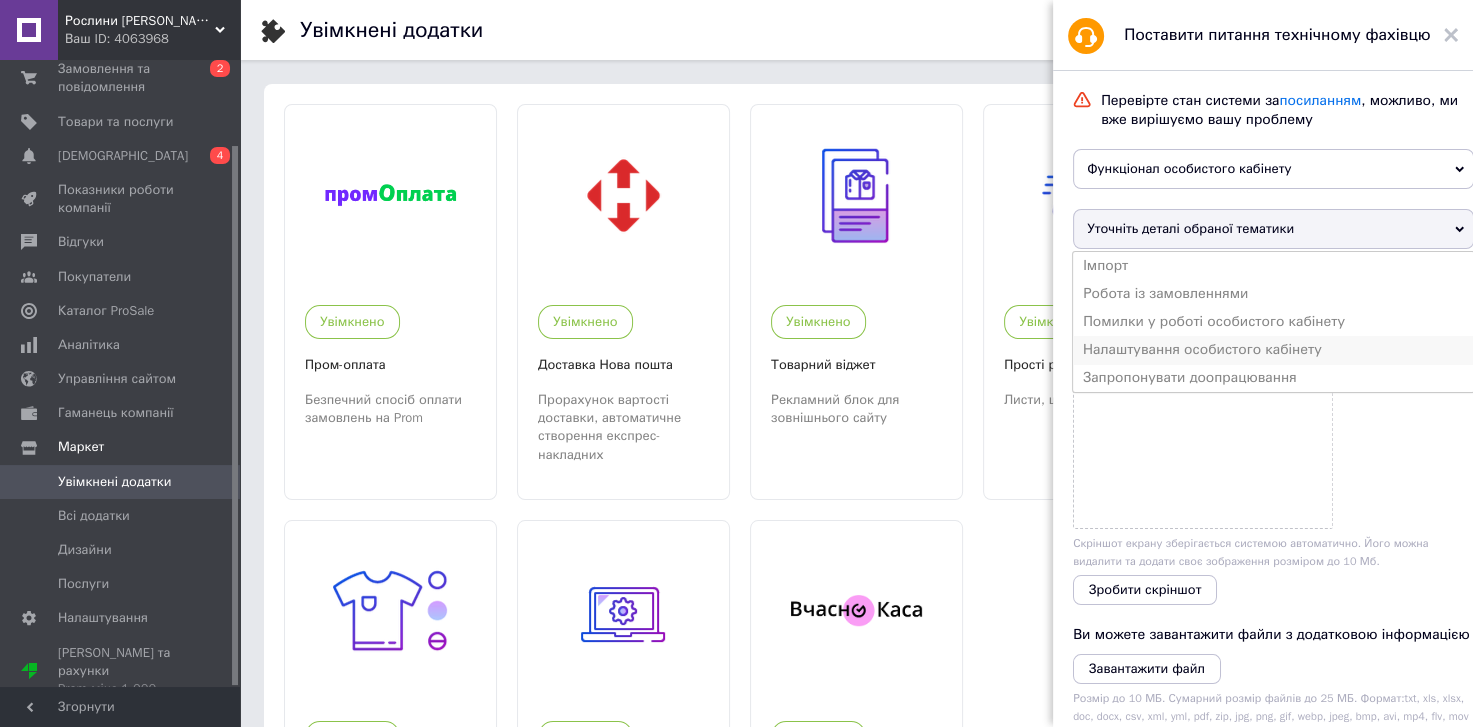 click on "Налаштування особистого кабінету" at bounding box center [1273, 350] 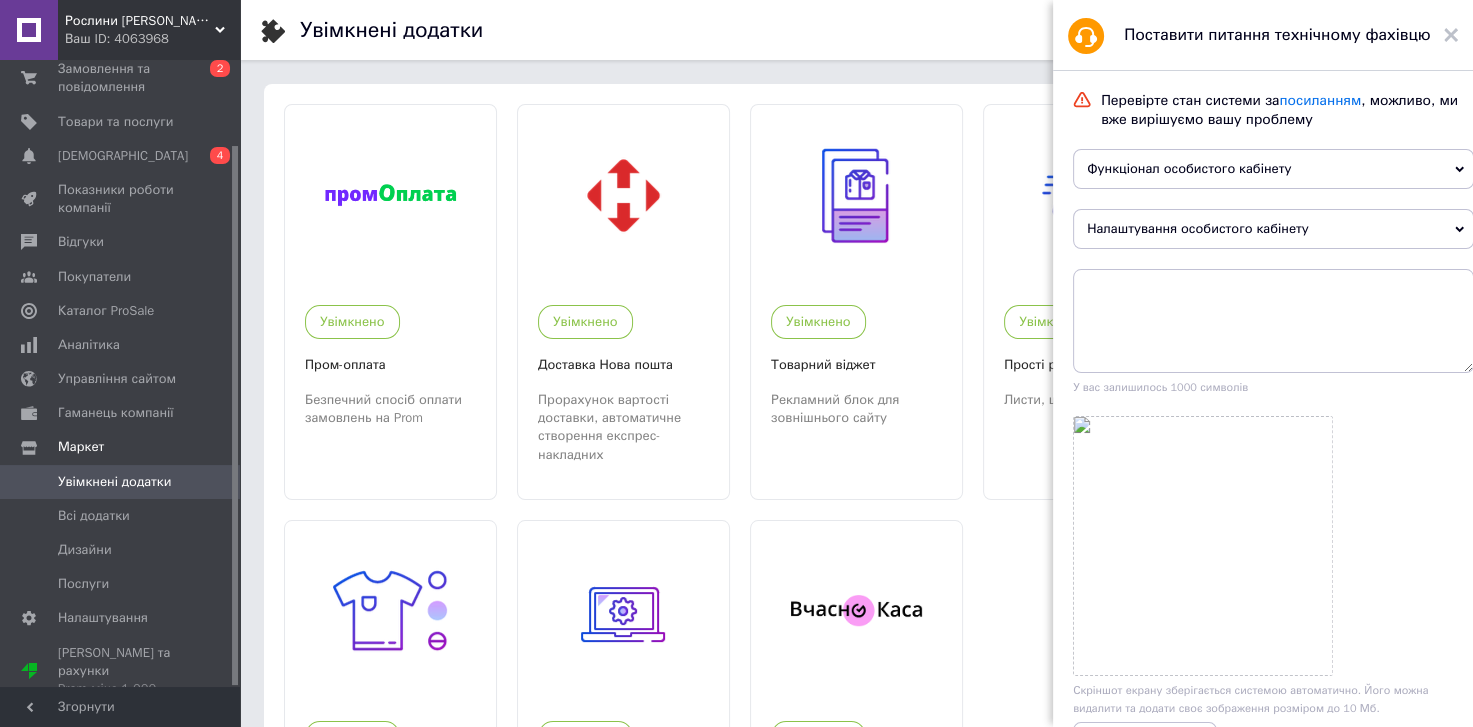 click on "Рослини Мрія Розсадник Декоративних Рослин Ваш ID: 4063968" at bounding box center [149, 30] 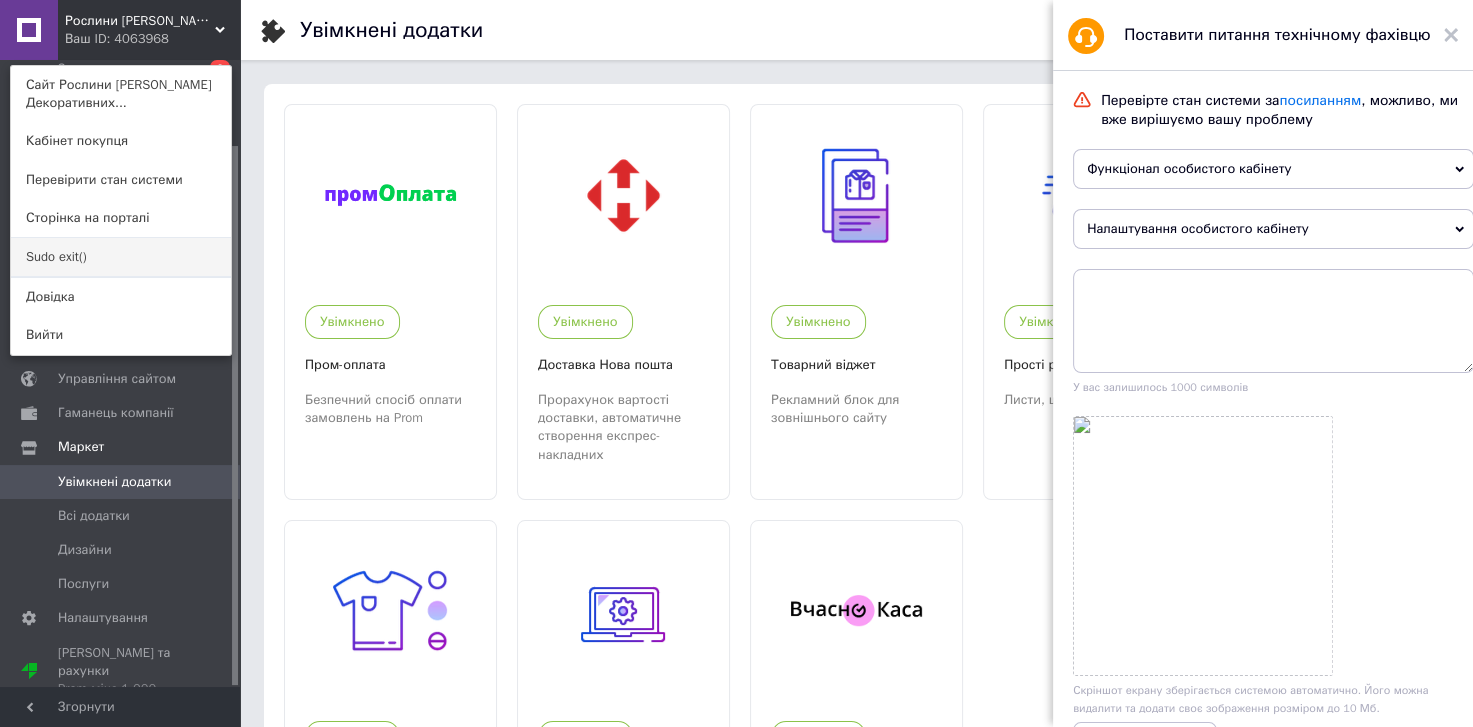 click on "Sudo exit()" at bounding box center (121, 257) 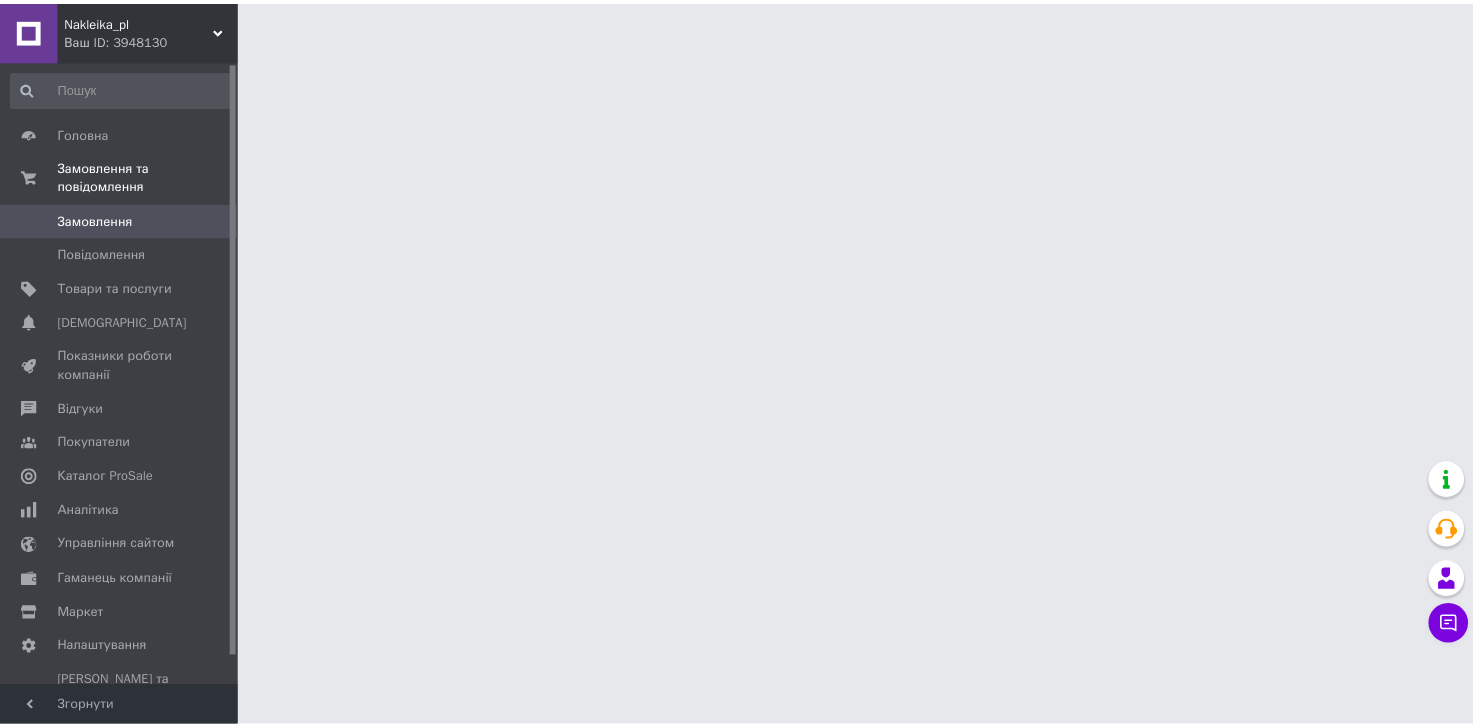 scroll, scrollTop: 0, scrollLeft: 0, axis: both 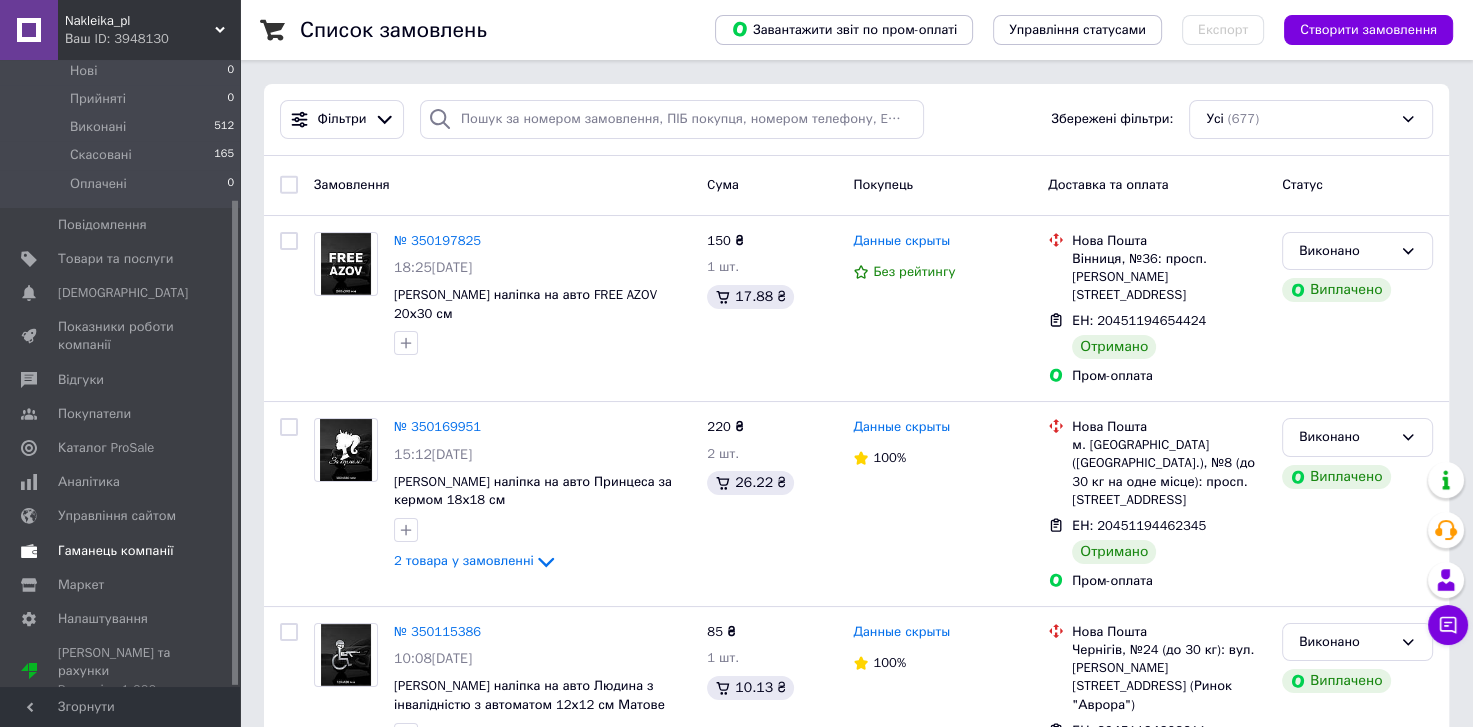 click on "Гаманець компанії" at bounding box center (116, 551) 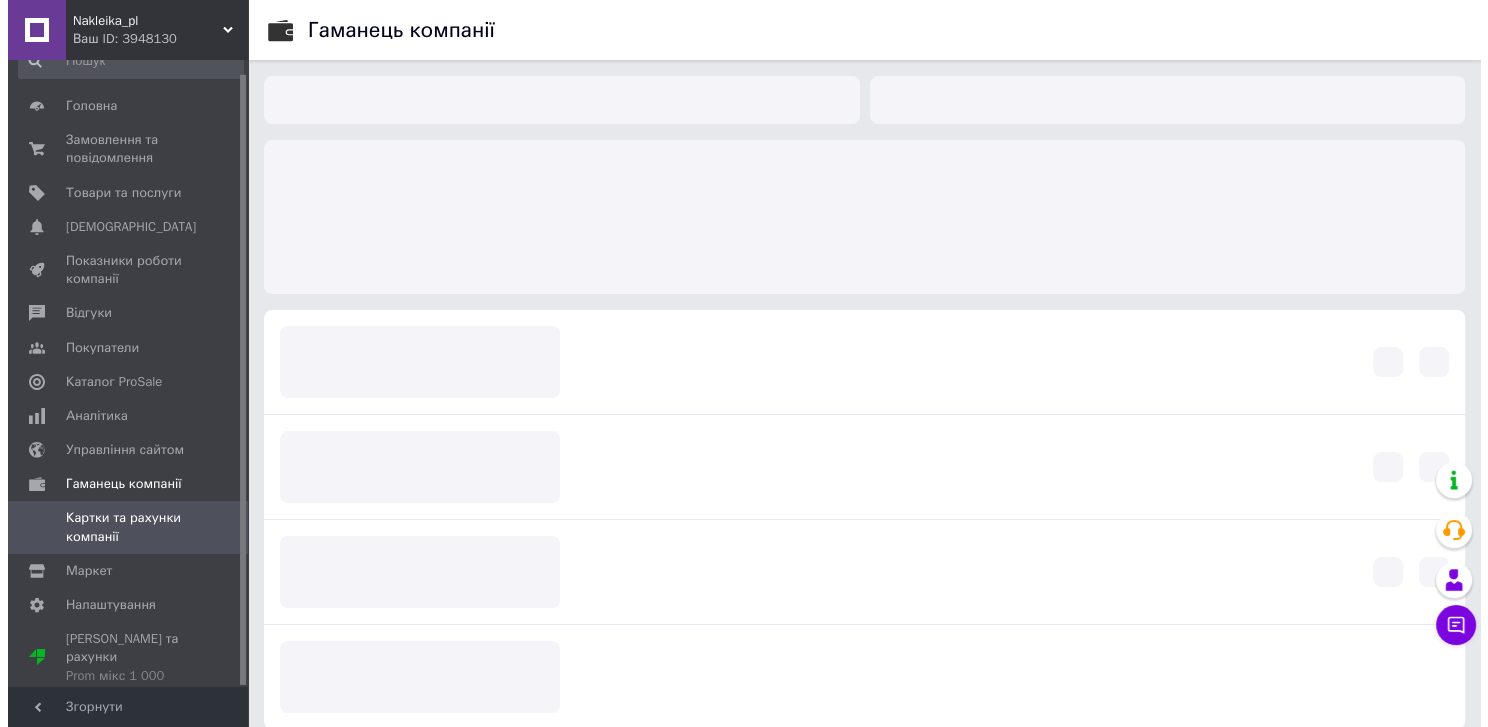 scroll, scrollTop: 13, scrollLeft: 0, axis: vertical 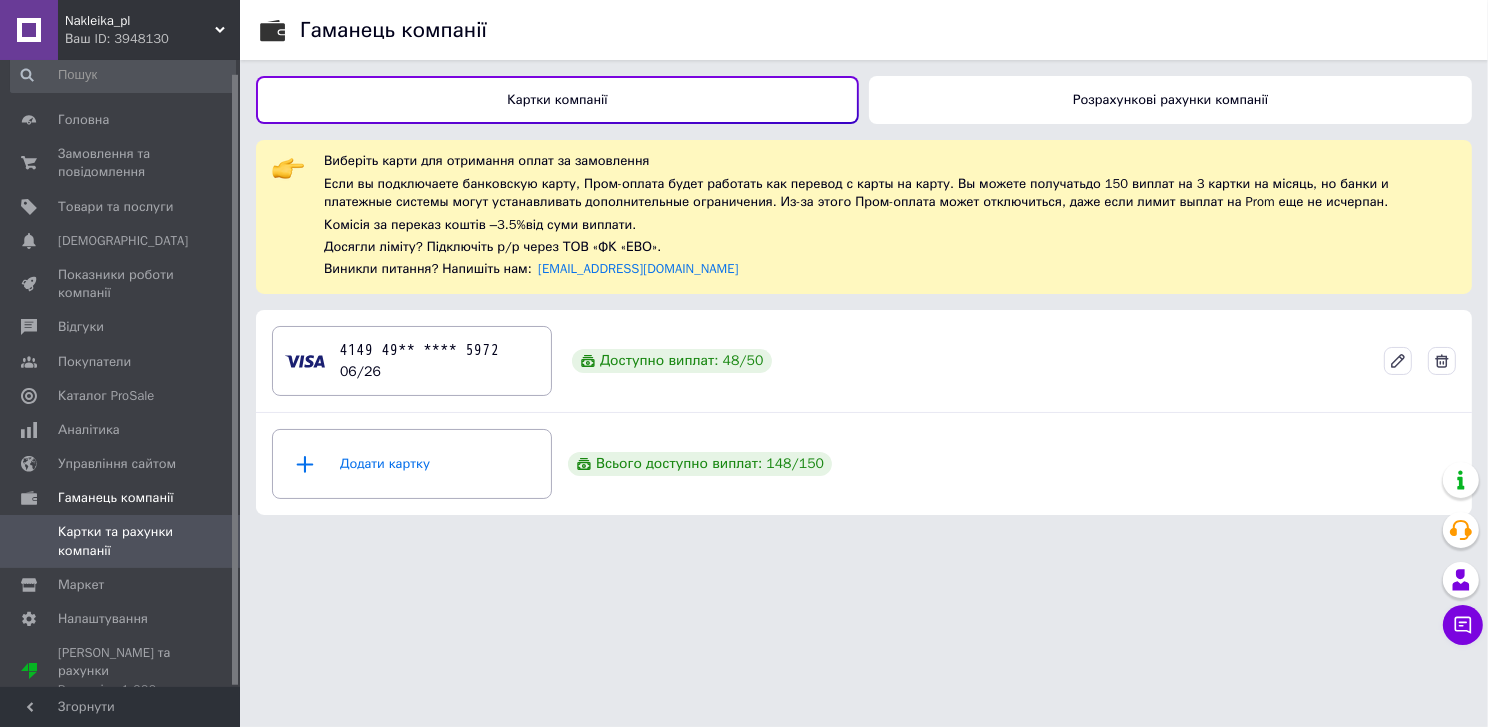 click on "Розрахункові рахунки компанії" at bounding box center (1170, 100) 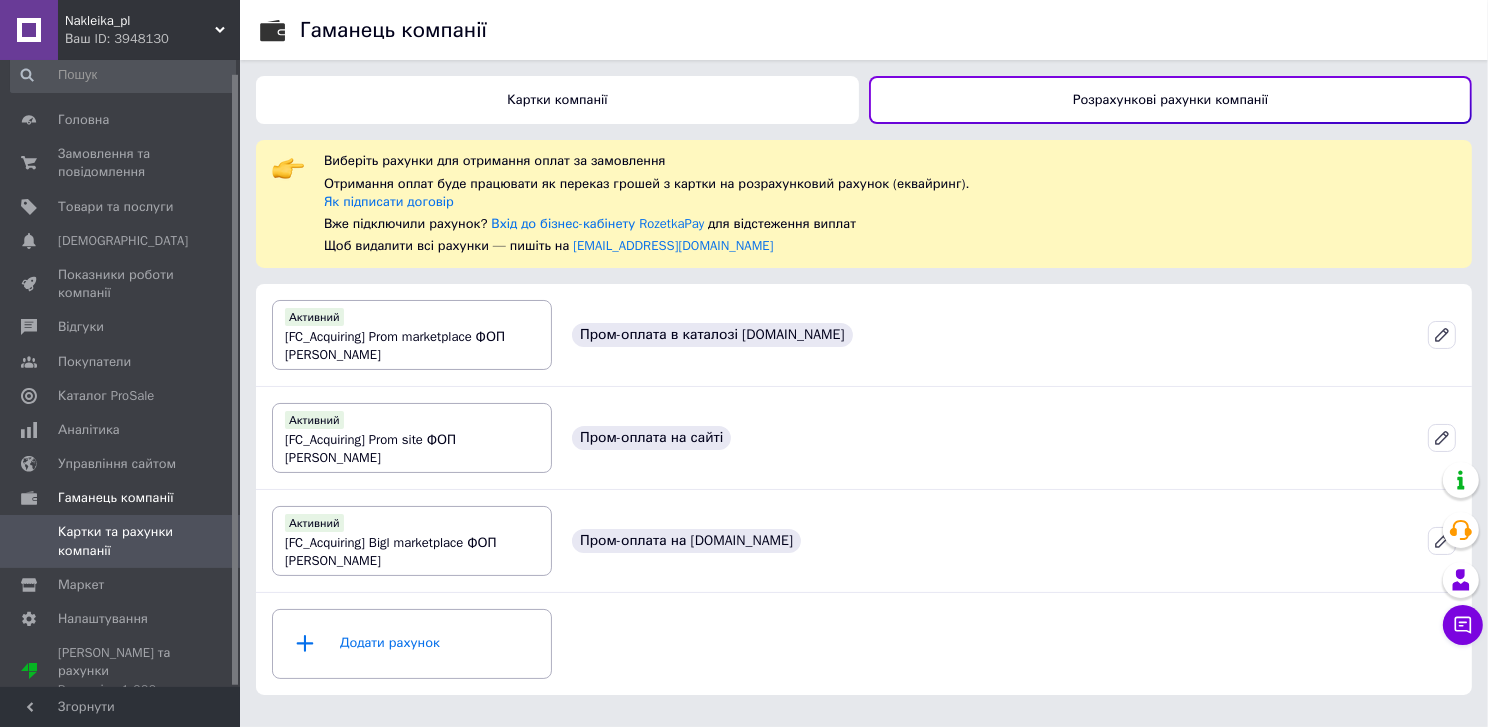 click on "Nakleika_pl" at bounding box center [140, 21] 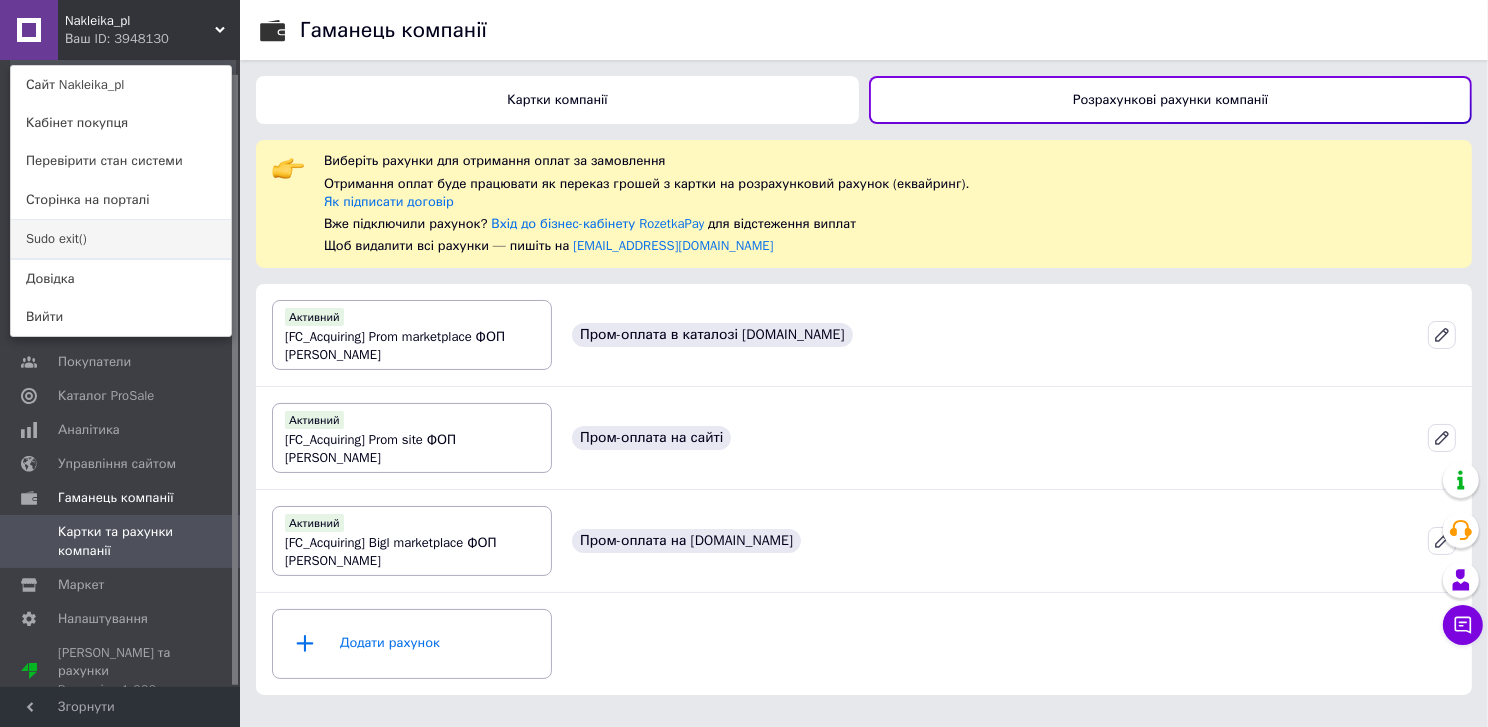 click on "Sudo exit()" at bounding box center [121, 239] 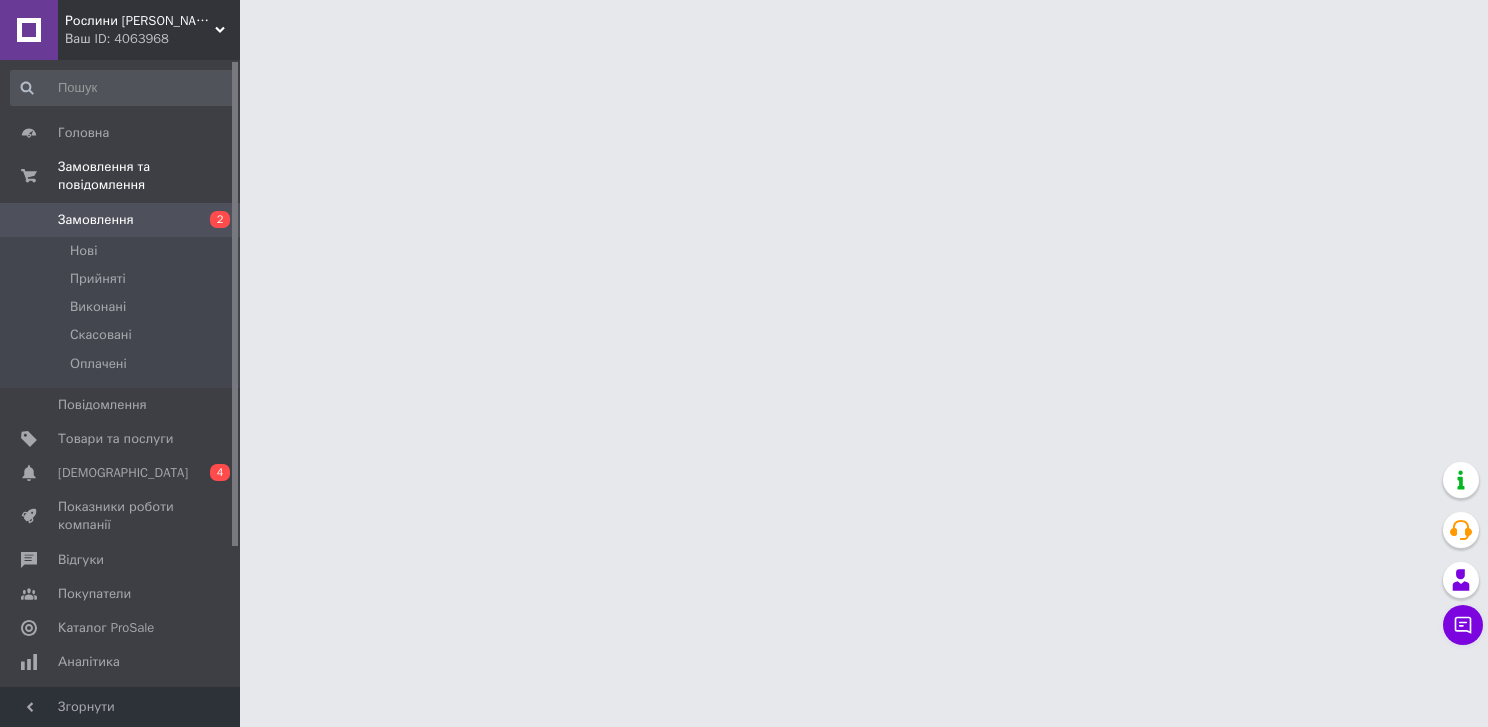 scroll, scrollTop: 0, scrollLeft: 0, axis: both 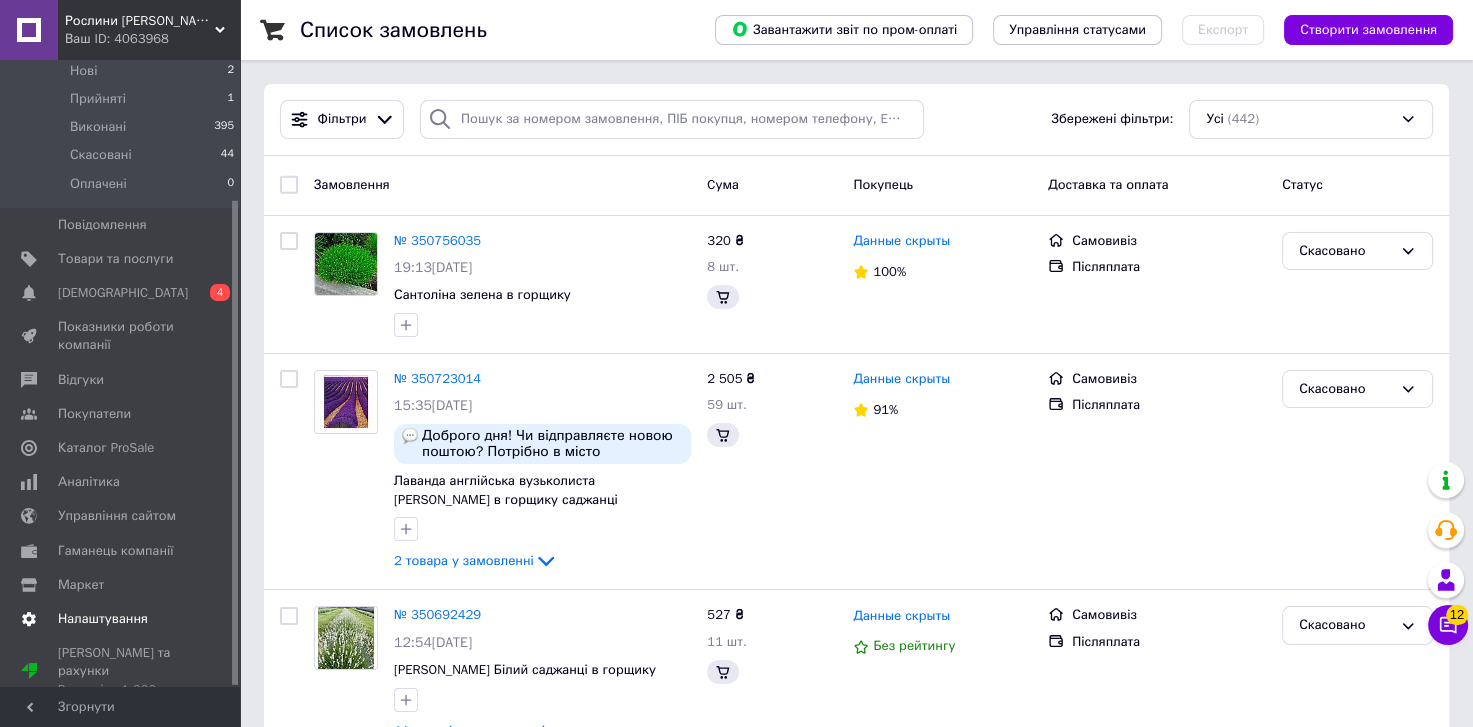 click on "Налаштування" at bounding box center [103, 619] 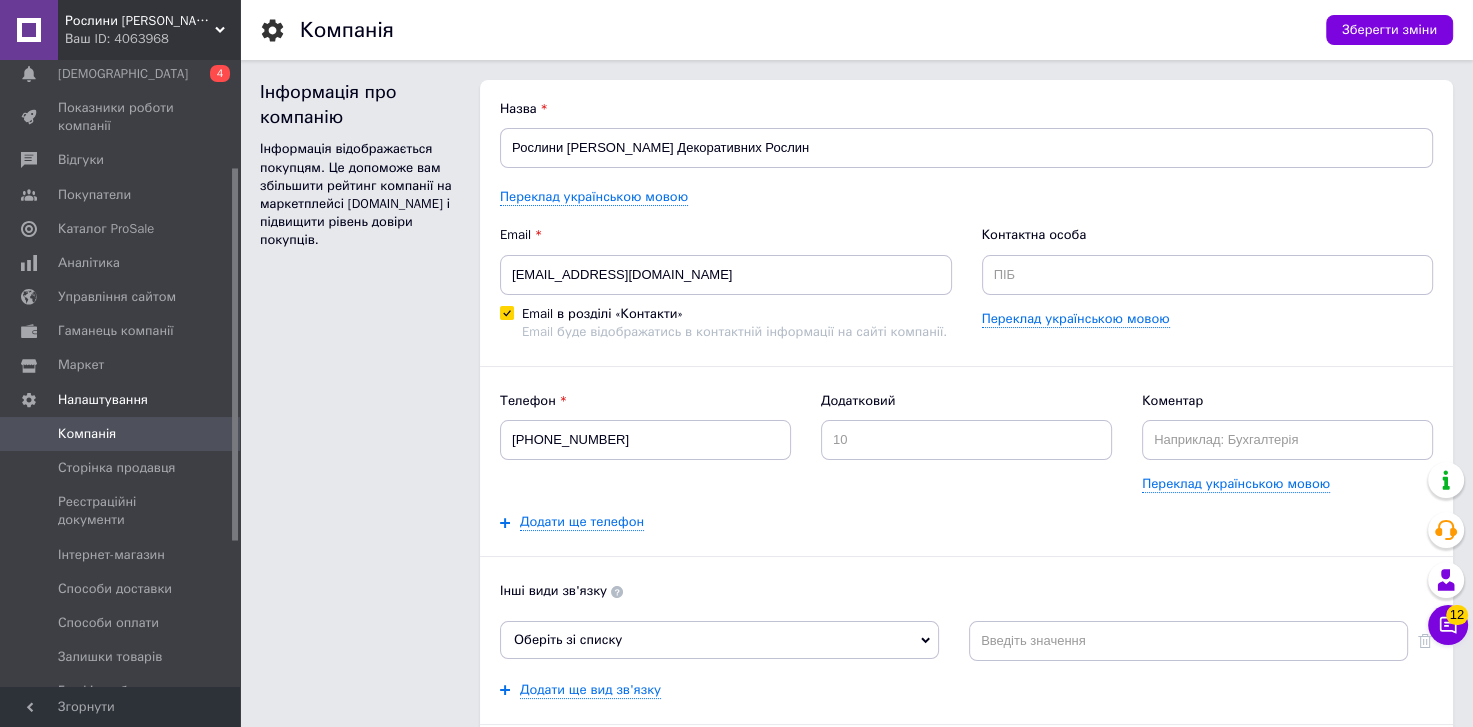 scroll, scrollTop: 0, scrollLeft: 0, axis: both 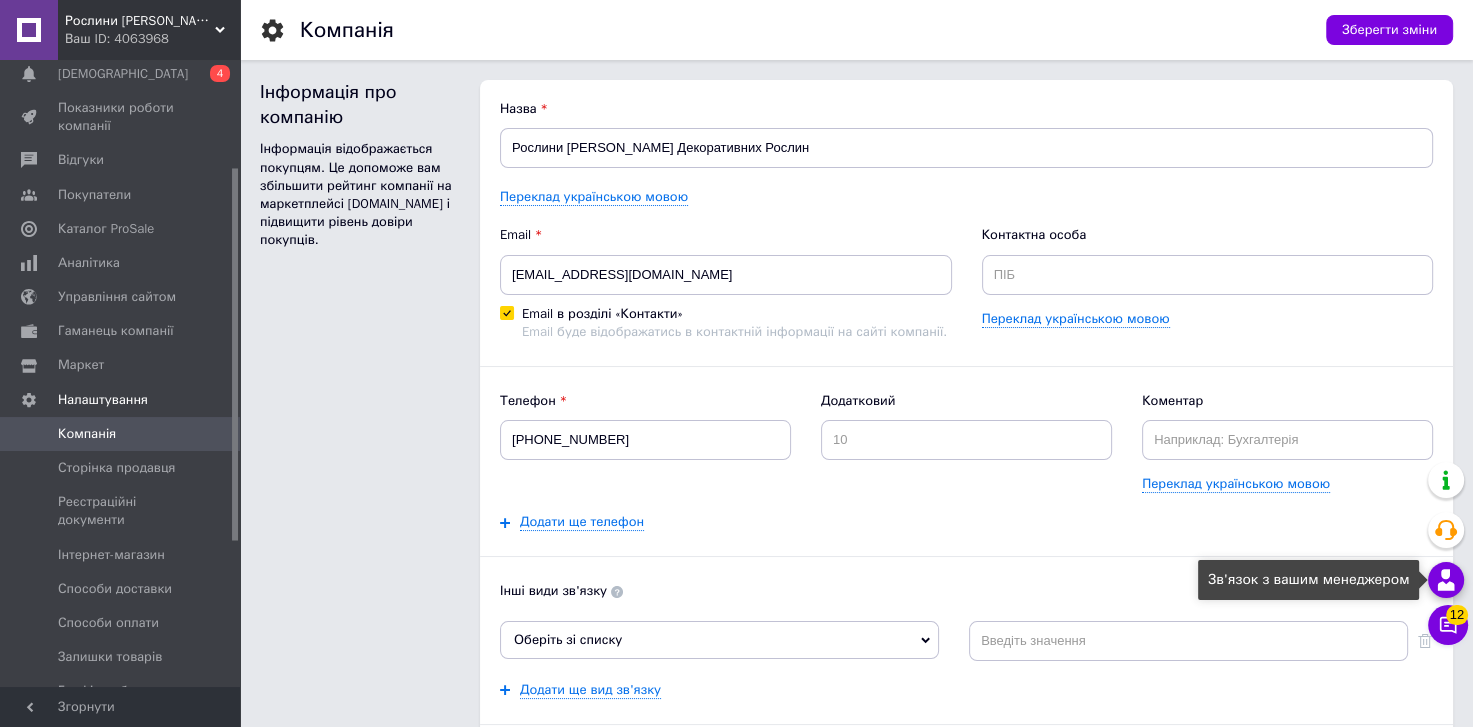 click 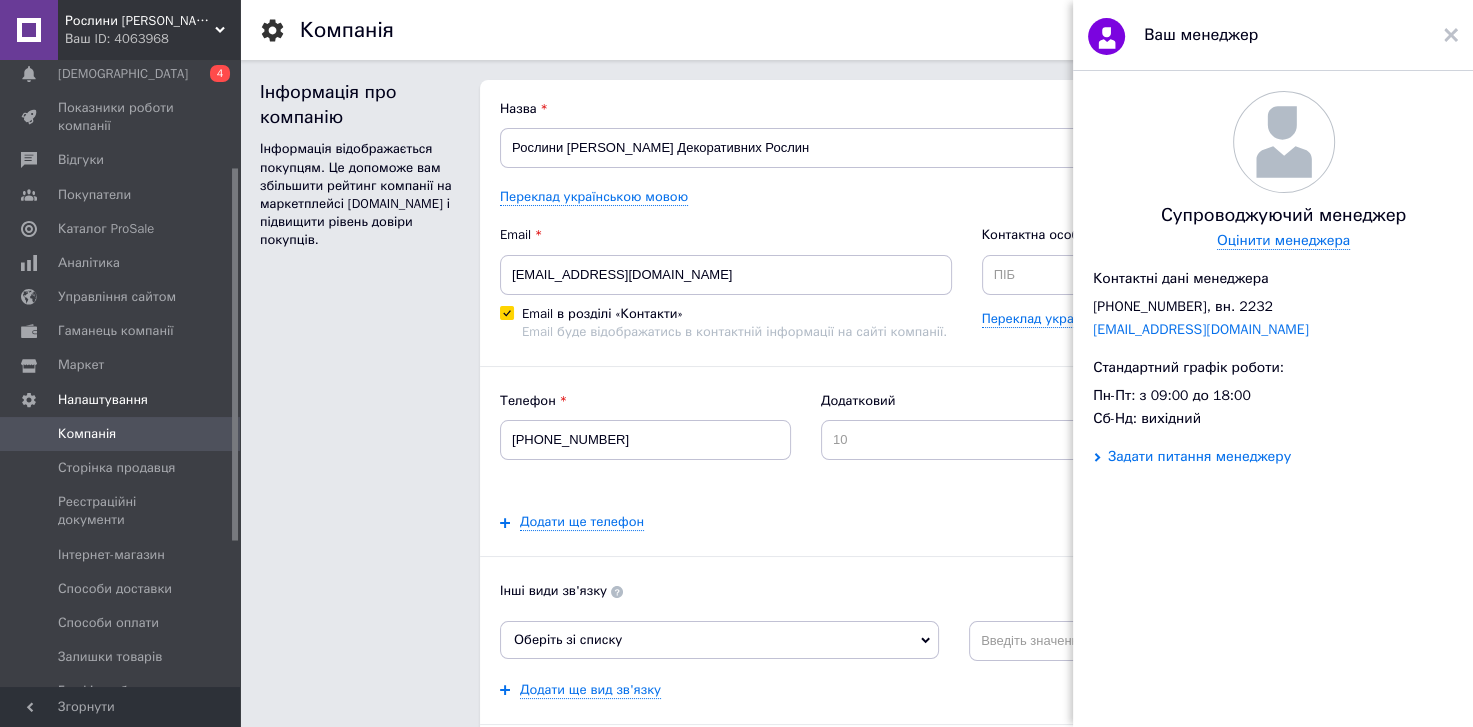 click on "Задати питання менеджеру" at bounding box center (1199, 457) 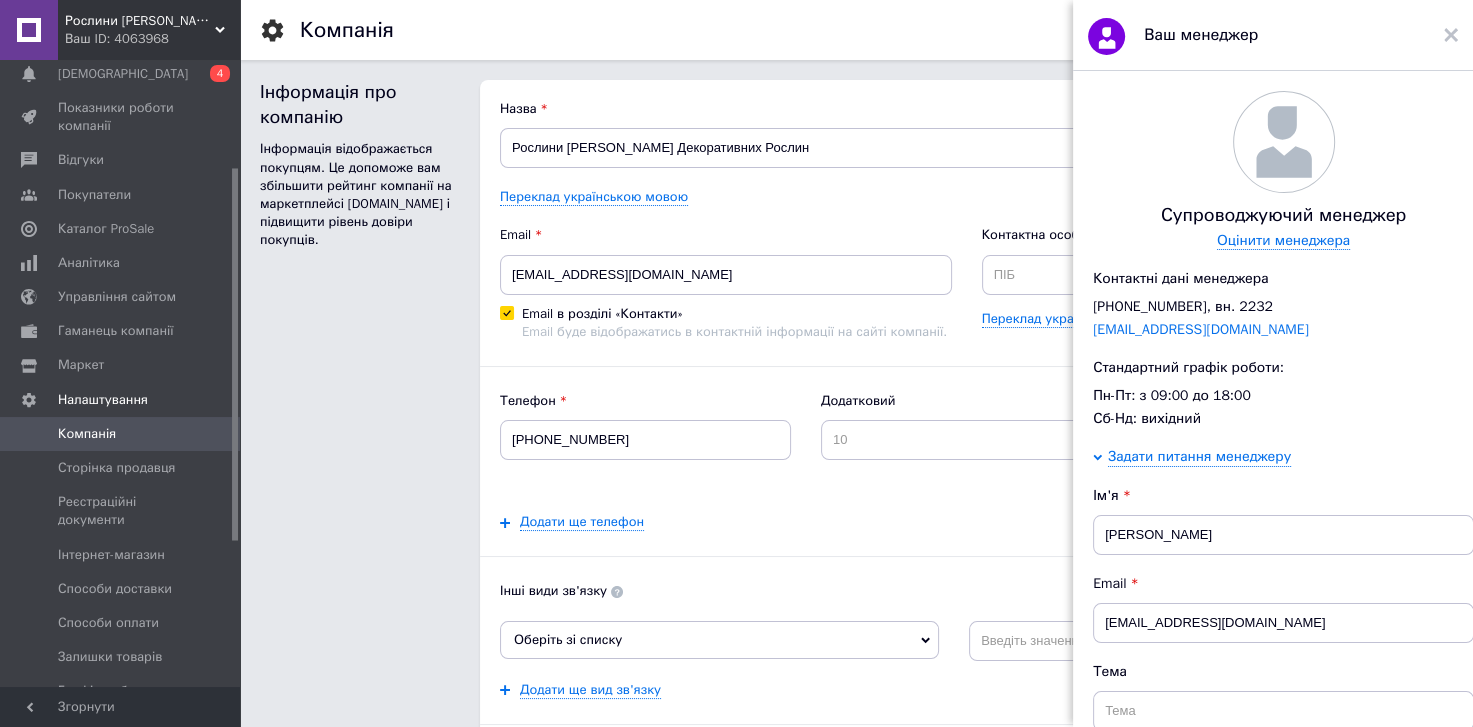 click on "Ваш ID: 4063968" at bounding box center [152, 39] 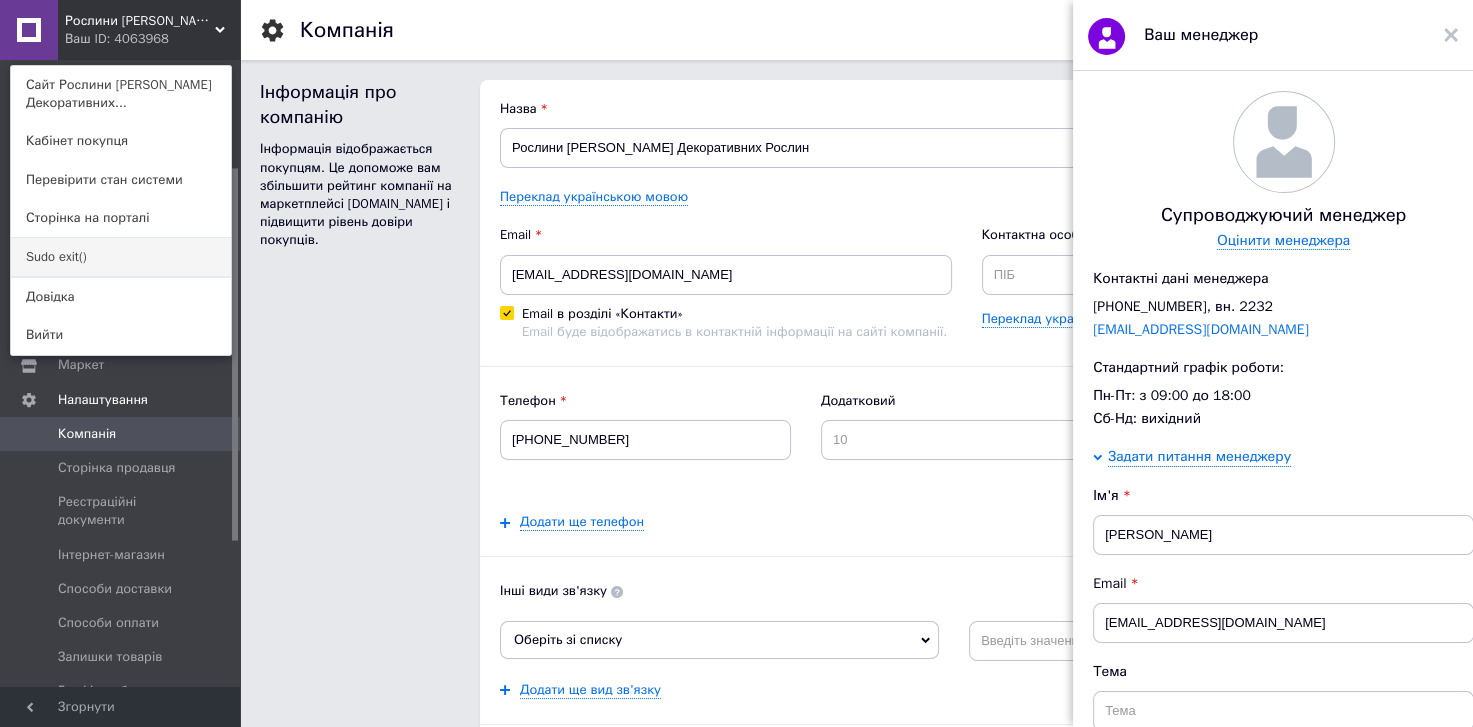 click on "Sudo exit()" at bounding box center [121, 257] 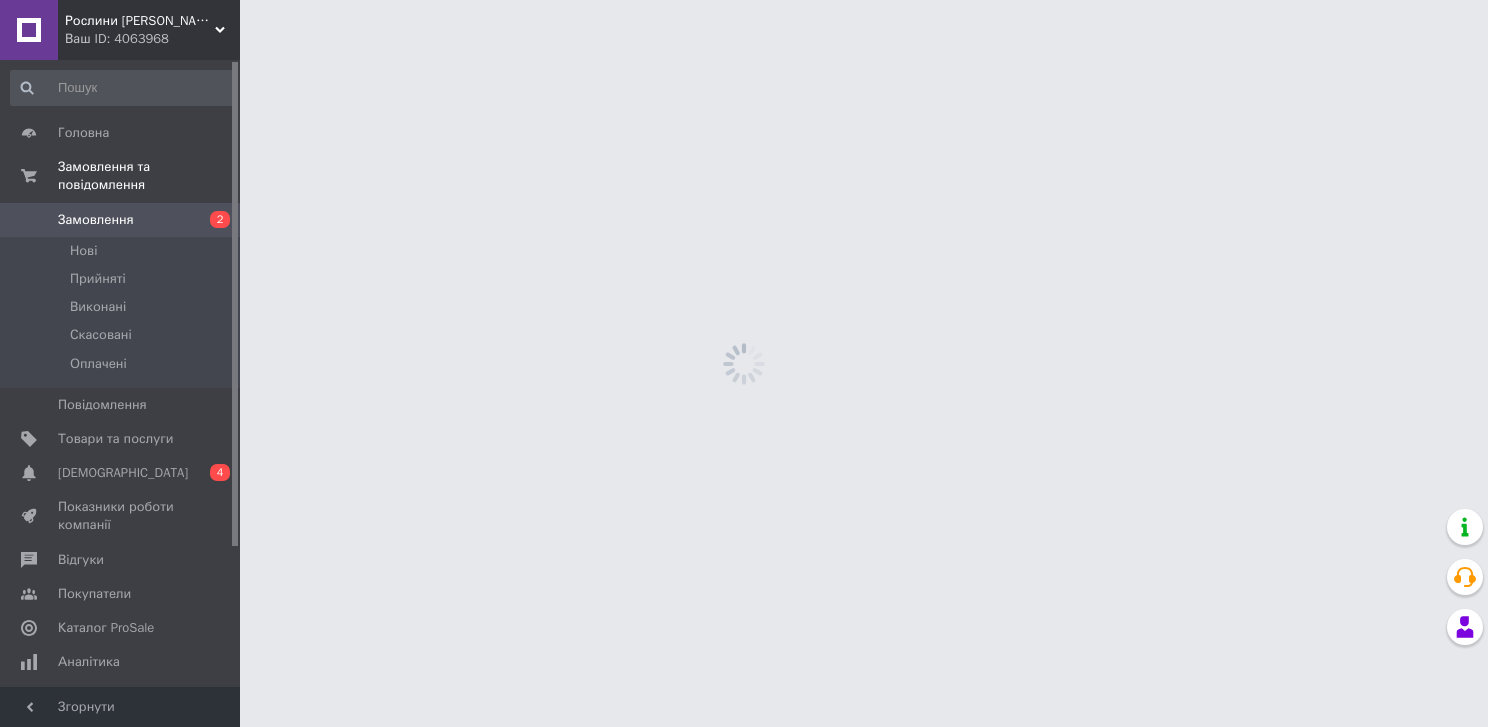 scroll, scrollTop: 0, scrollLeft: 0, axis: both 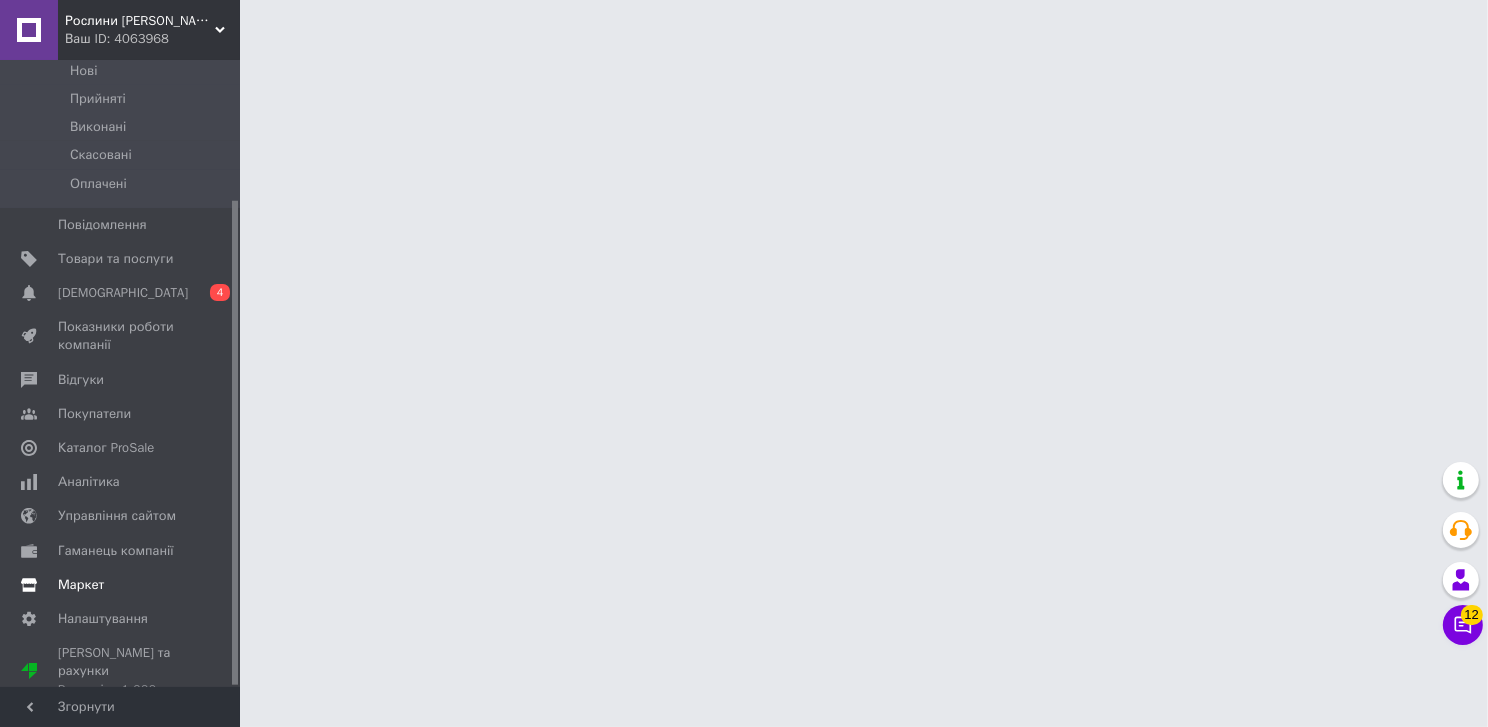 click on "Маркет" at bounding box center [81, 585] 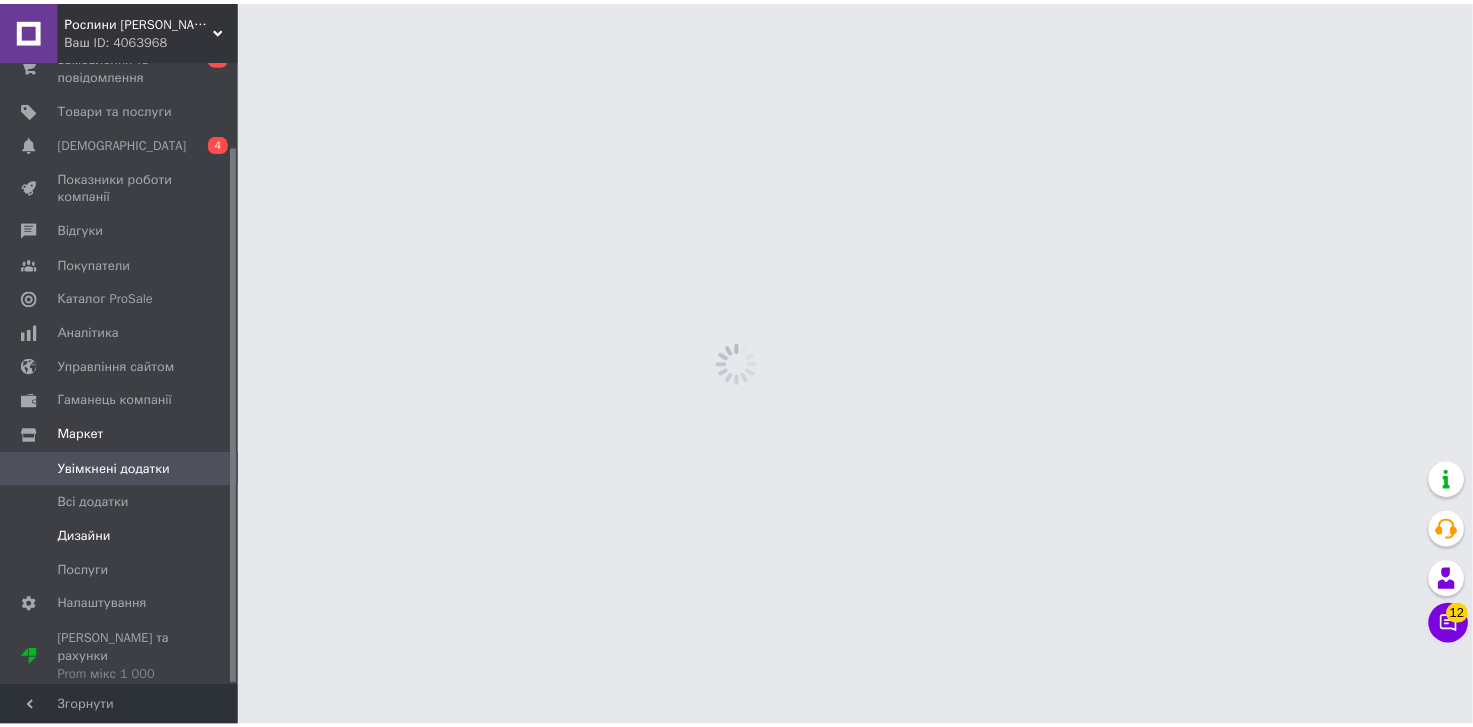 scroll, scrollTop: 98, scrollLeft: 0, axis: vertical 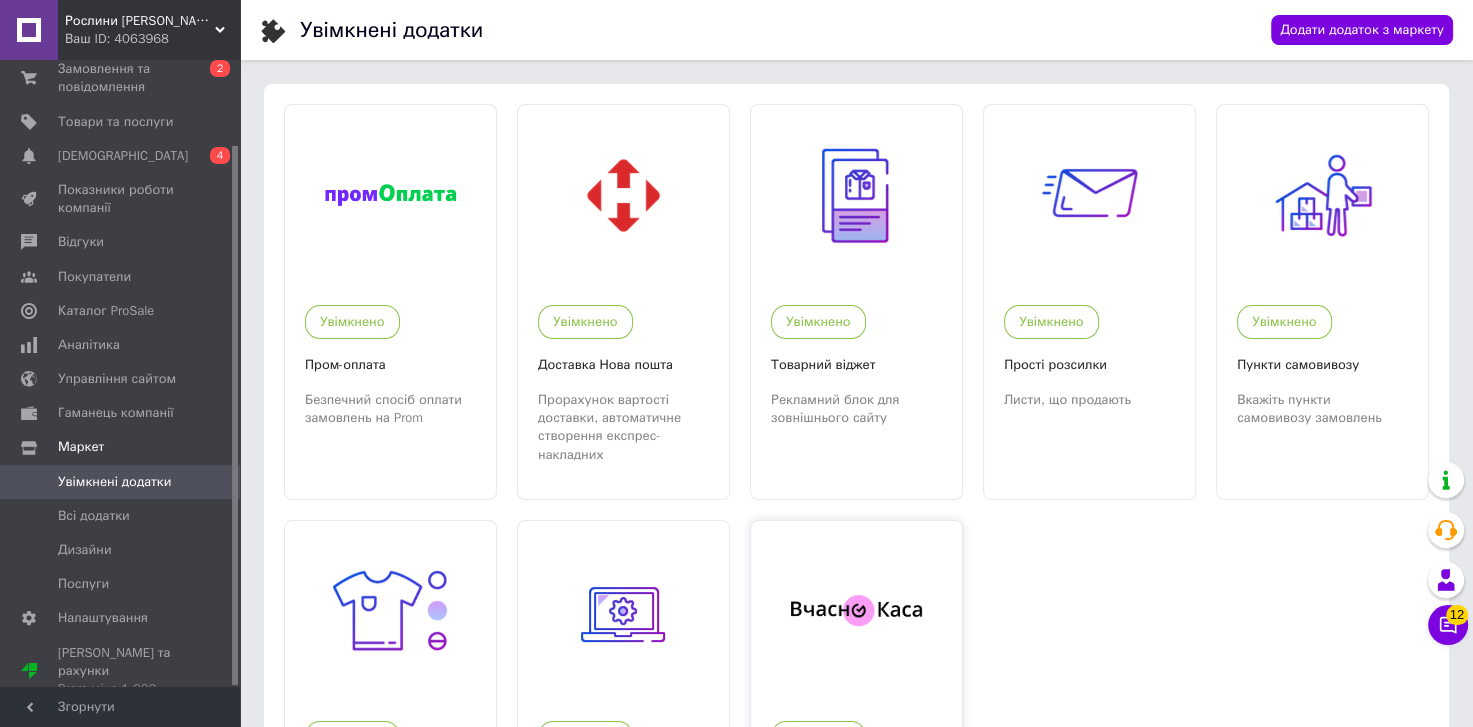 click at bounding box center [856, 611] 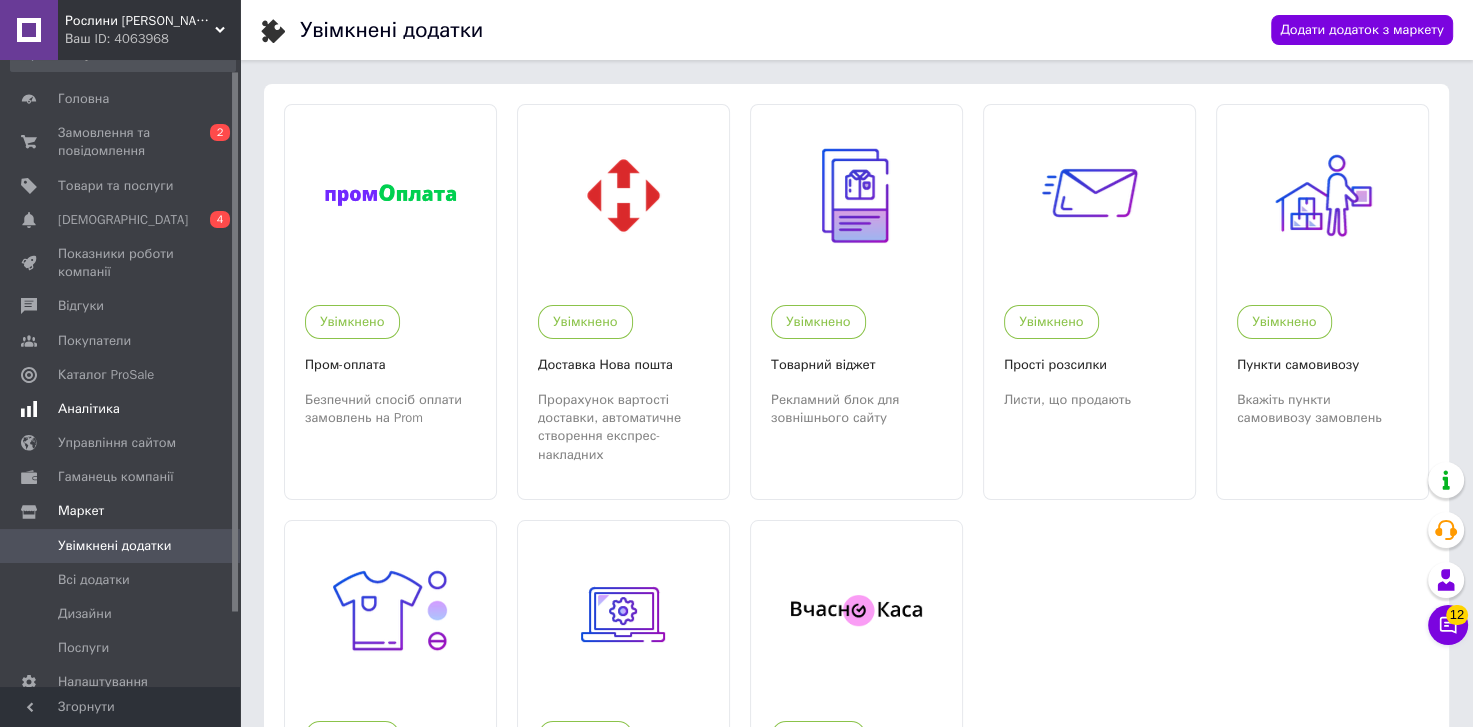 scroll, scrollTop: 0, scrollLeft: 0, axis: both 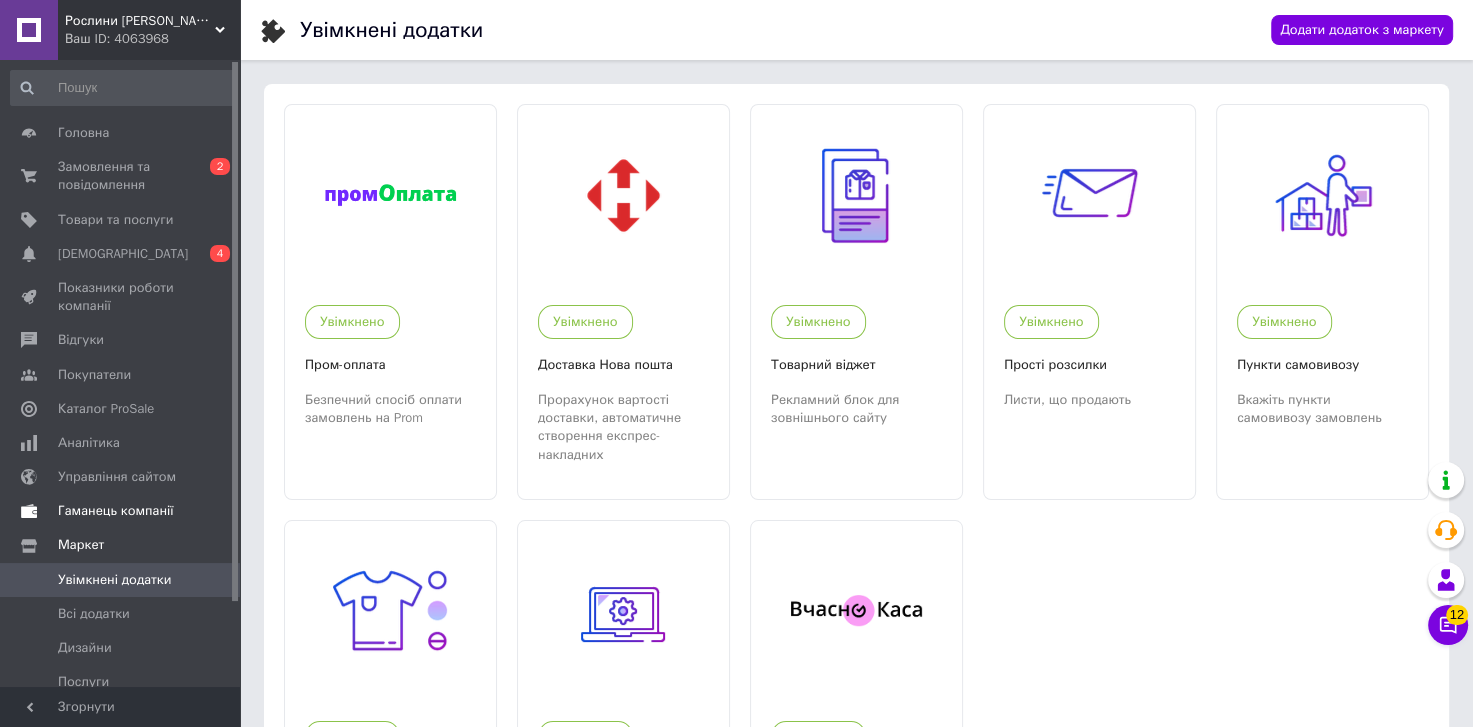 click at bounding box center [29, 511] 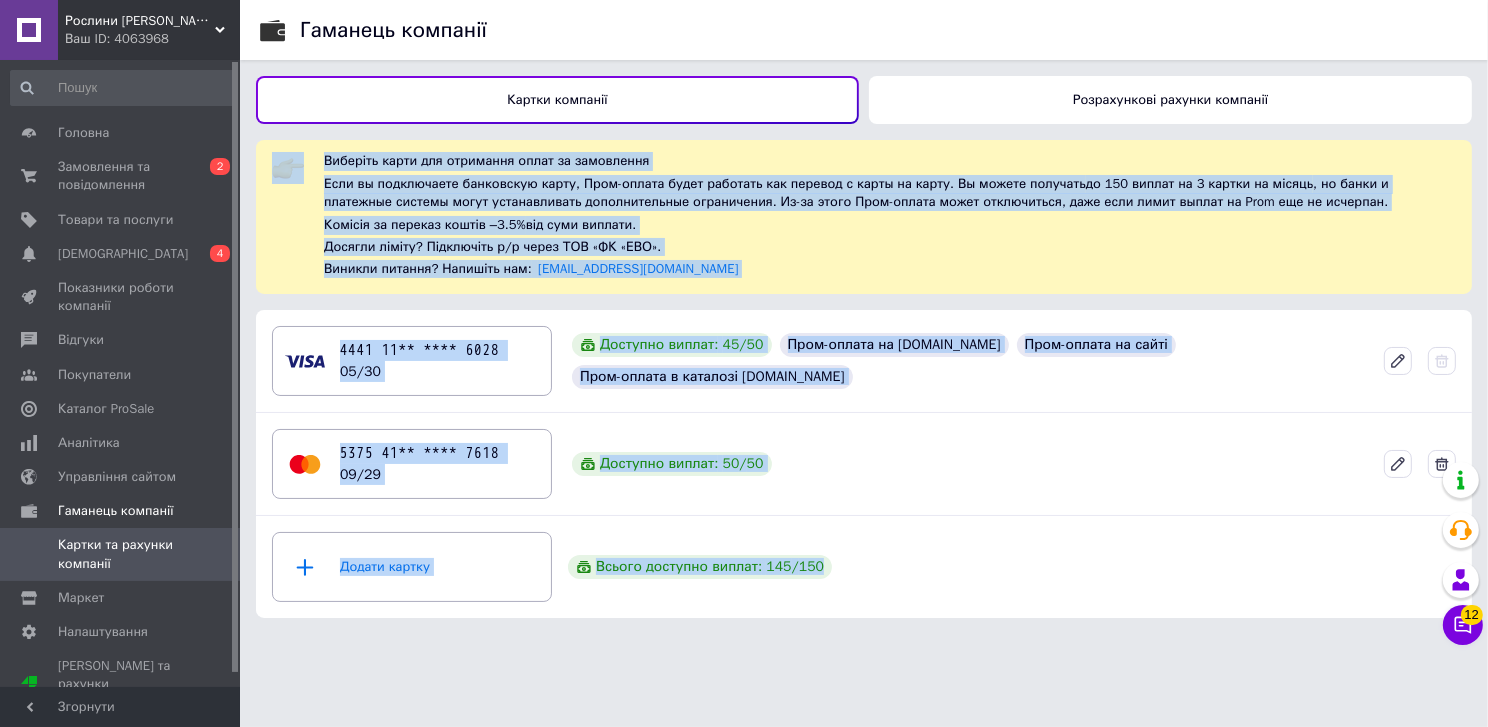 drag, startPoint x: 947, startPoint y: 109, endPoint x: 609, endPoint y: 669, distance: 654.09784 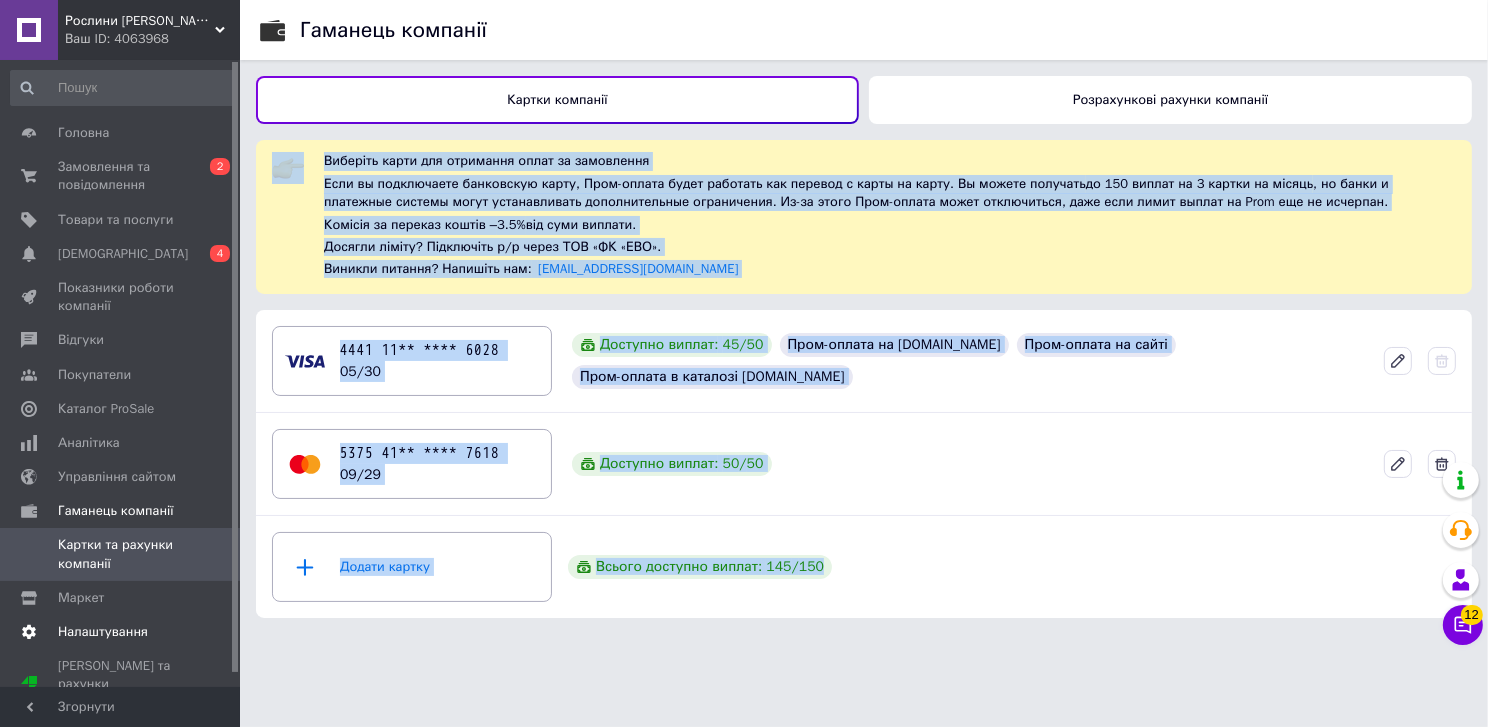 click at bounding box center [29, 632] 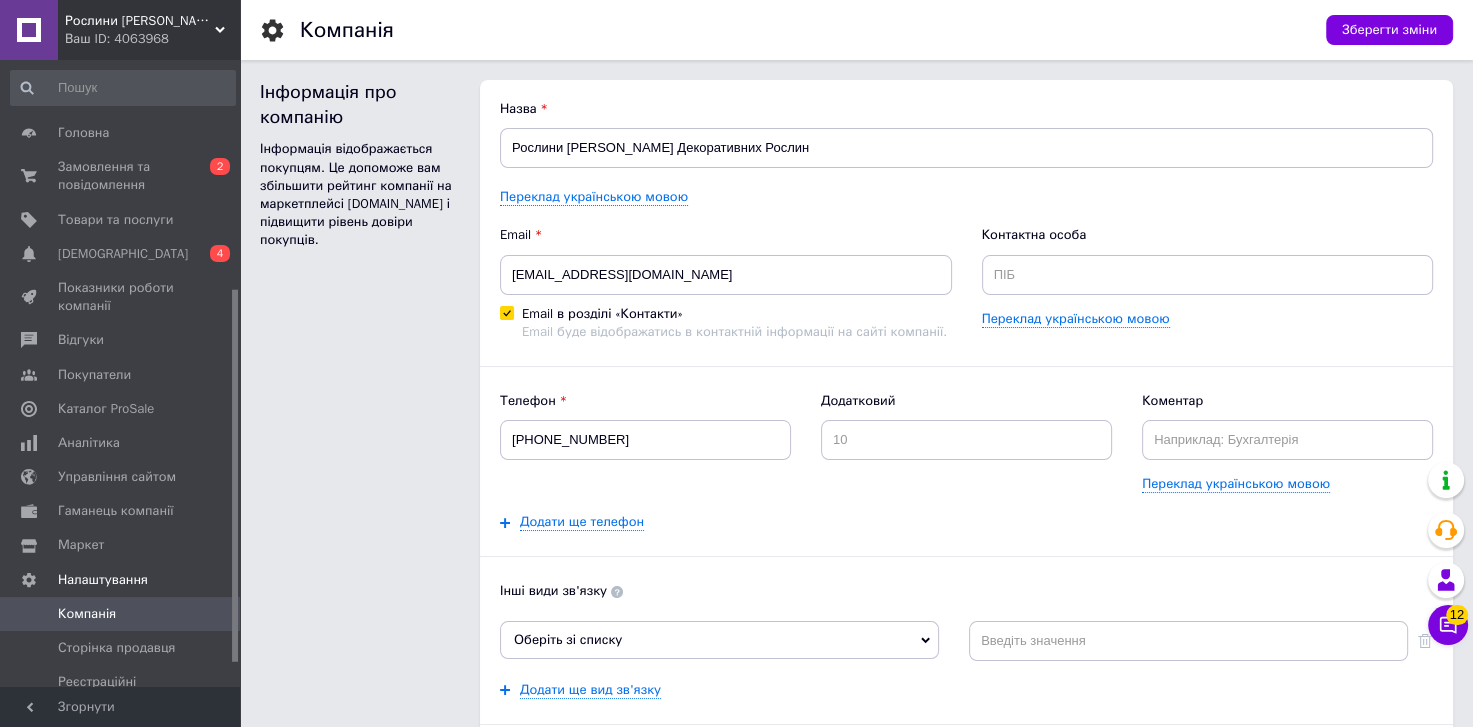 scroll, scrollTop: 426, scrollLeft: 0, axis: vertical 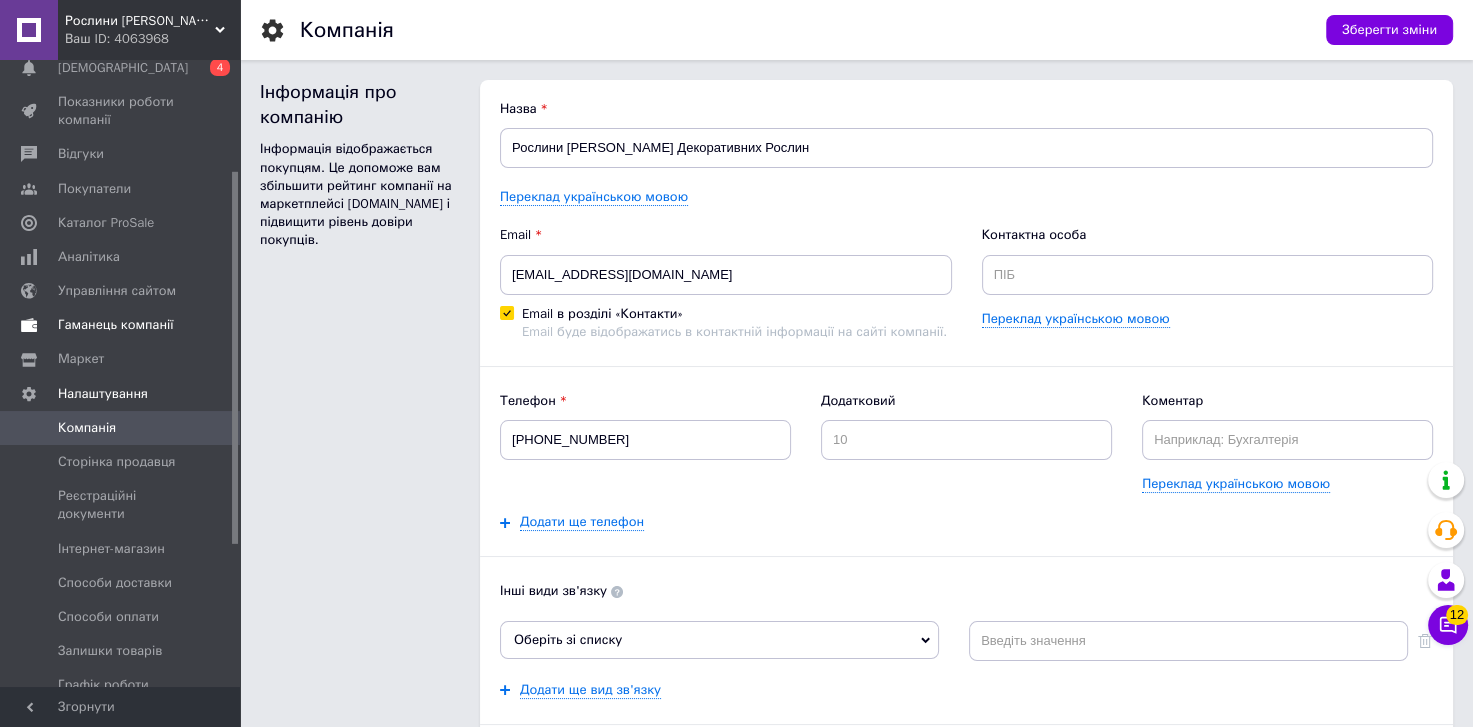 click on "Гаманець компанії" at bounding box center [116, 325] 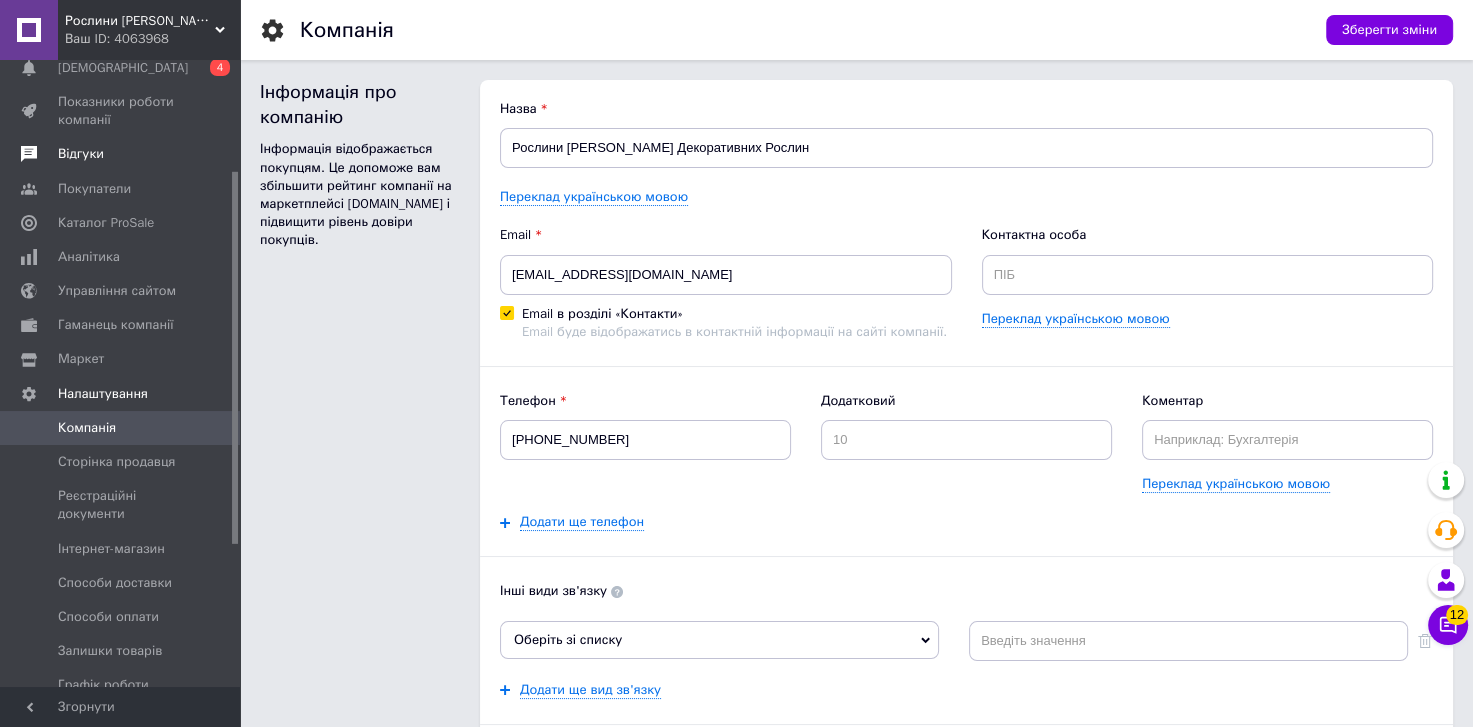 scroll, scrollTop: 13, scrollLeft: 0, axis: vertical 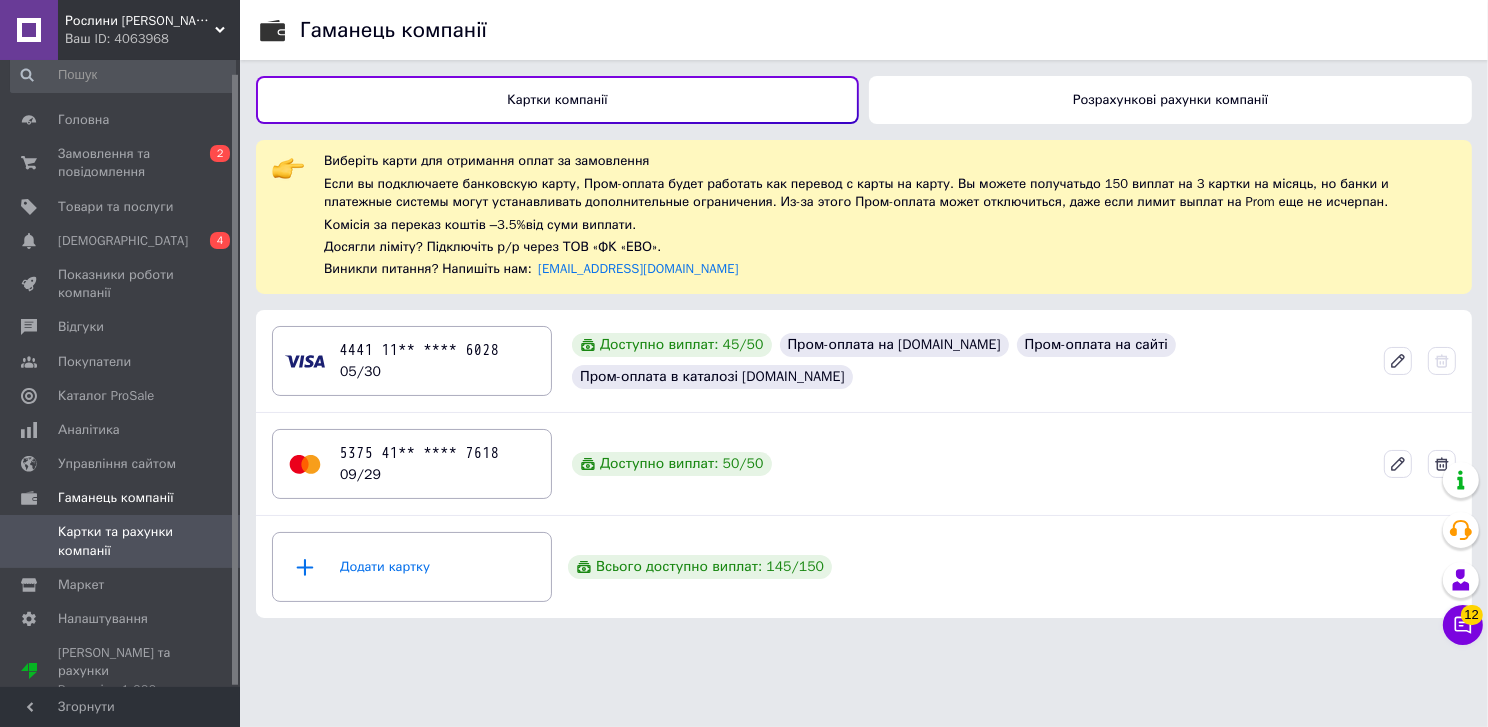 click on "Розрахункові рахунки компанії" at bounding box center (1170, 100) 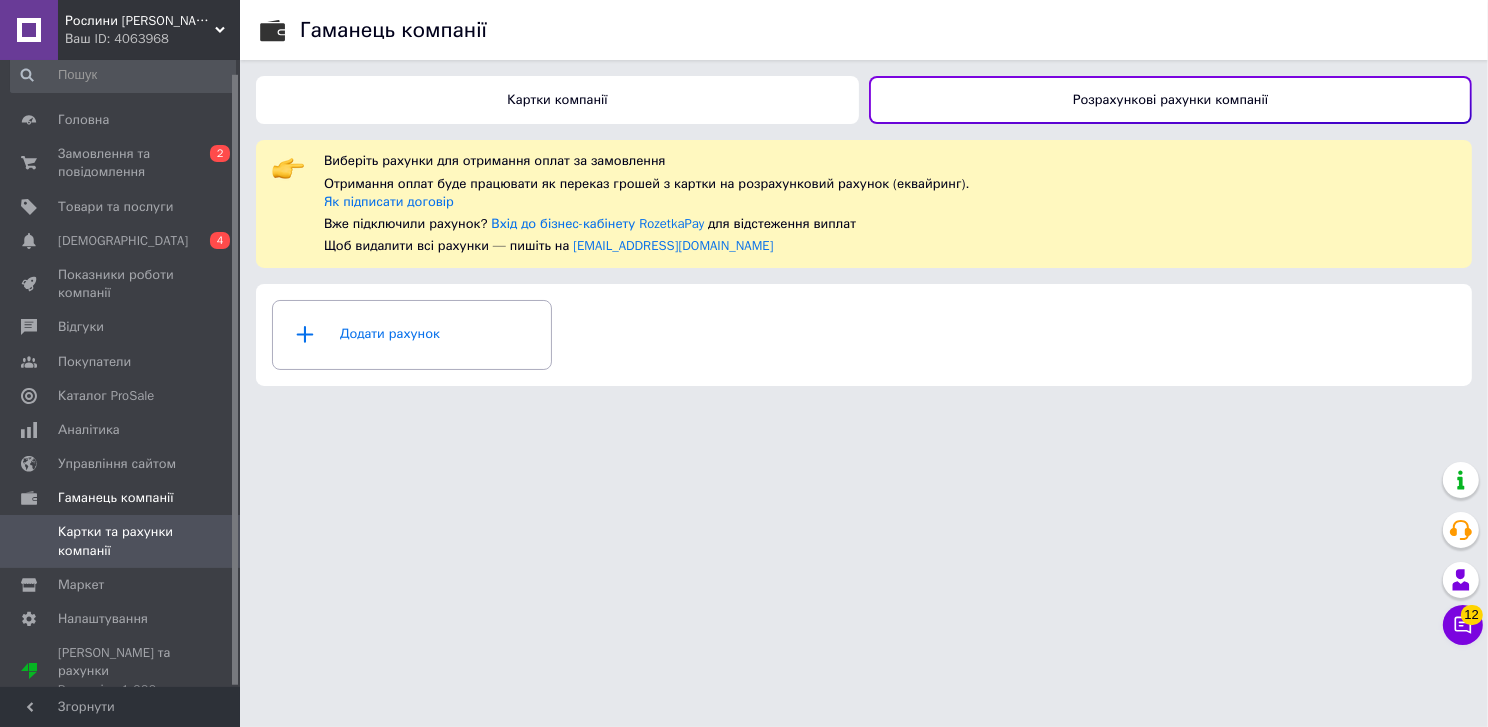 click on "Картки компанії" at bounding box center (557, 100) 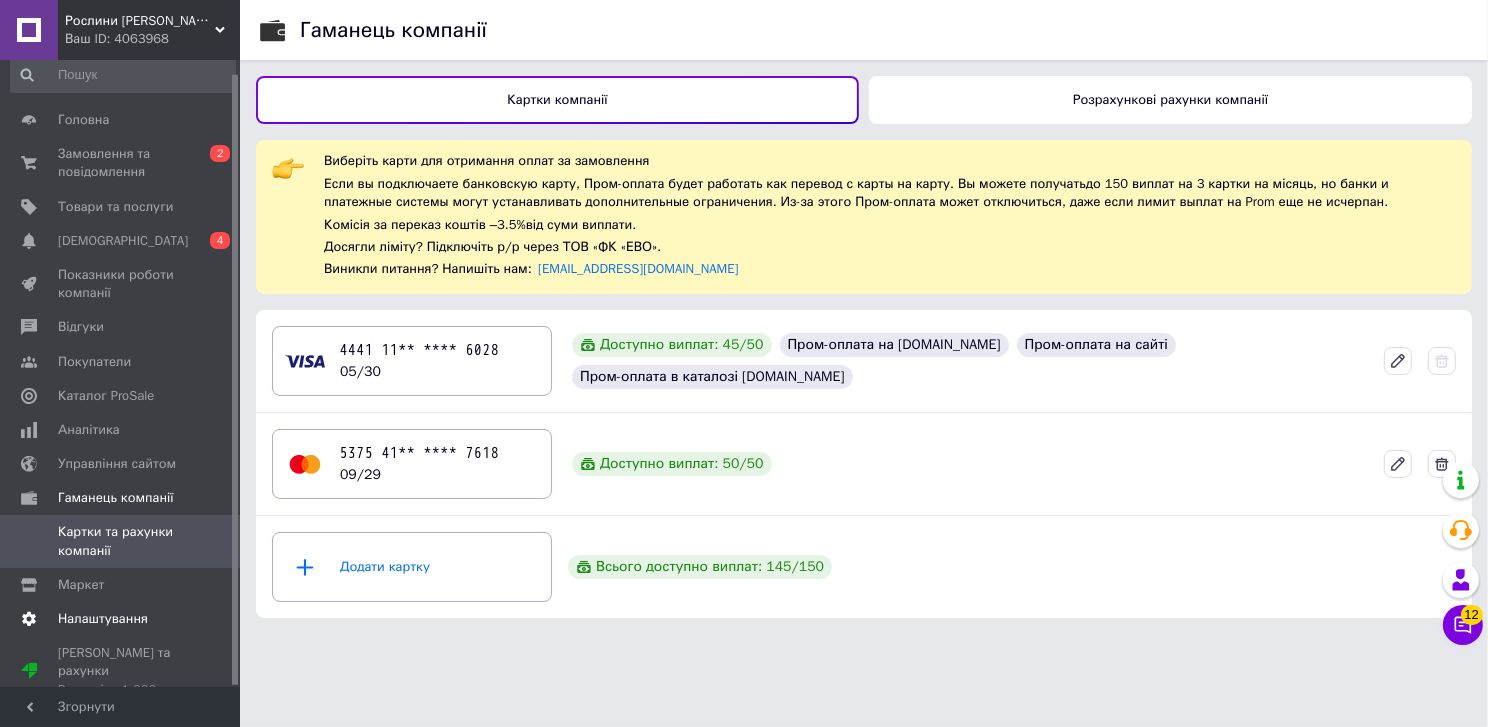 click on "Налаштування" at bounding box center [103, 619] 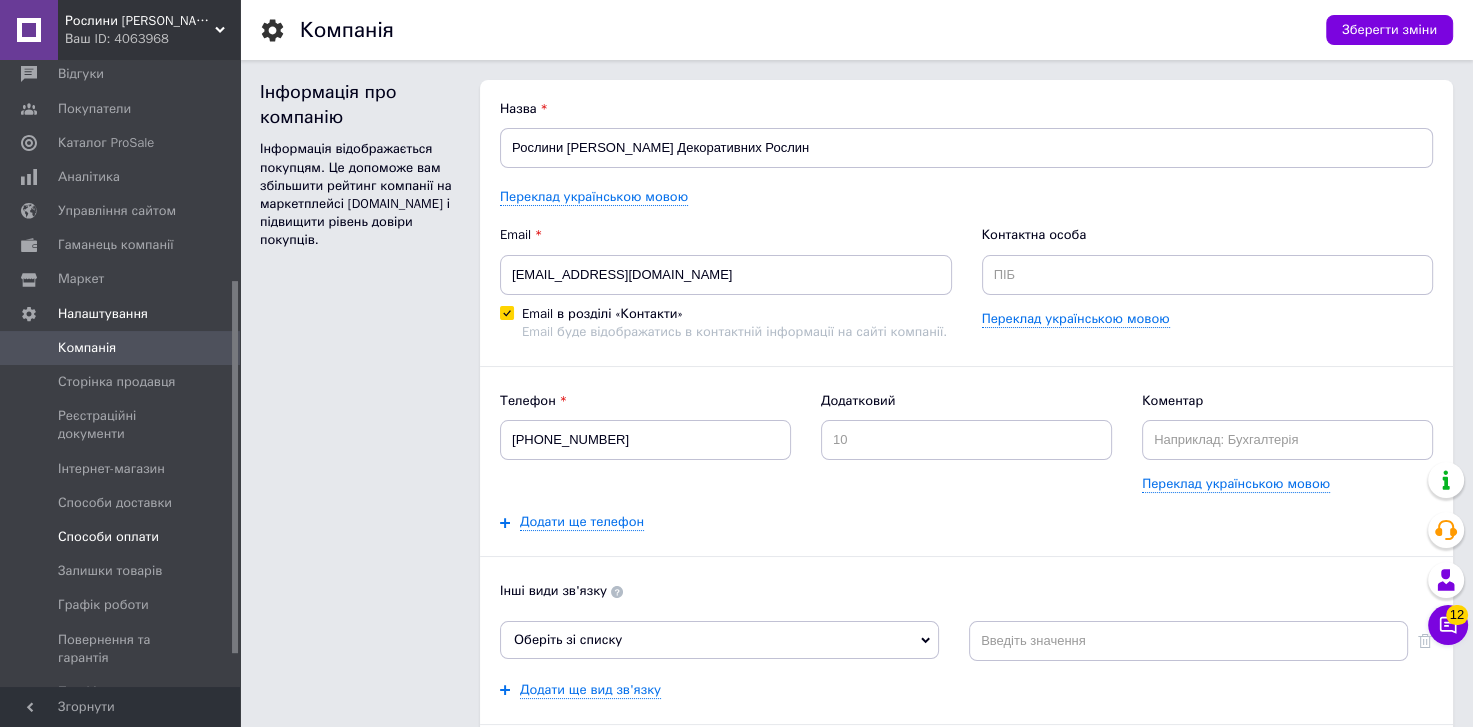 scroll, scrollTop: 373, scrollLeft: 0, axis: vertical 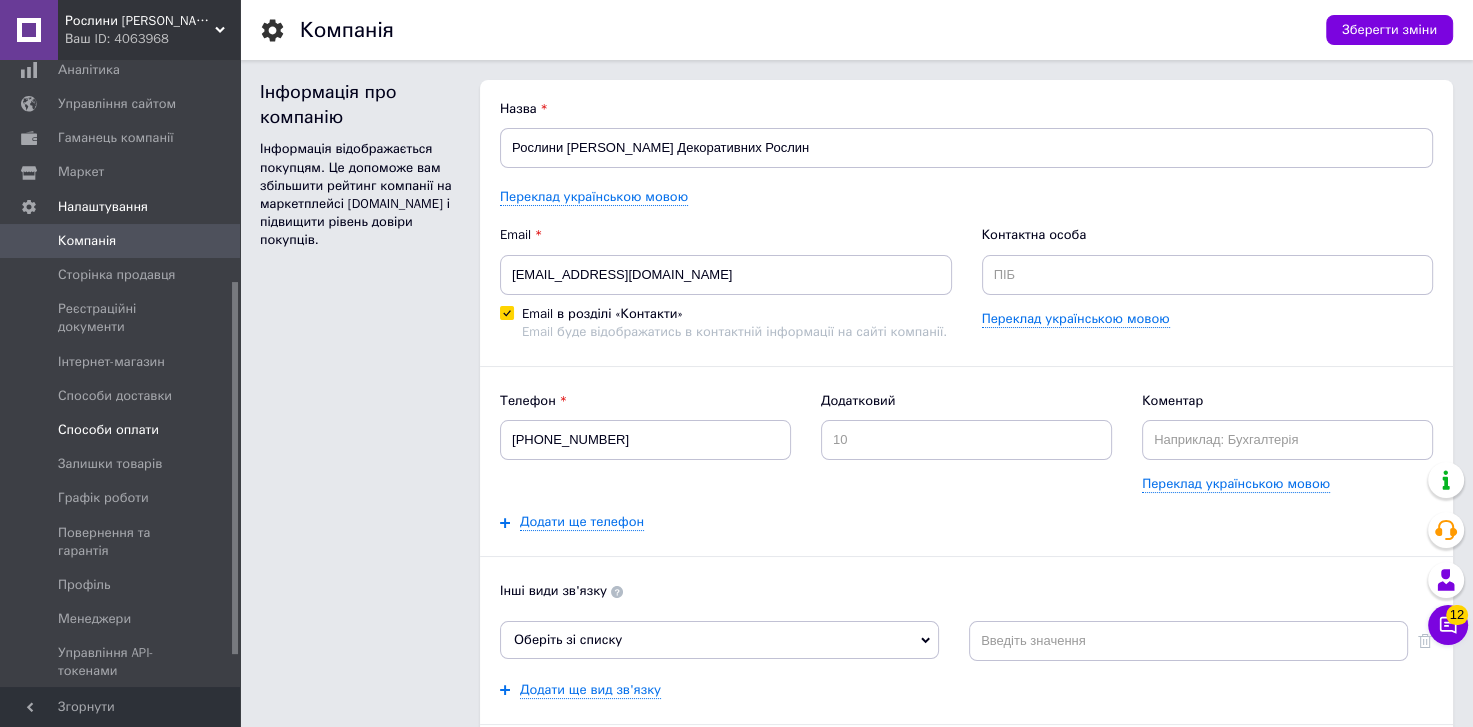 click on "Способи оплати" at bounding box center (108, 430) 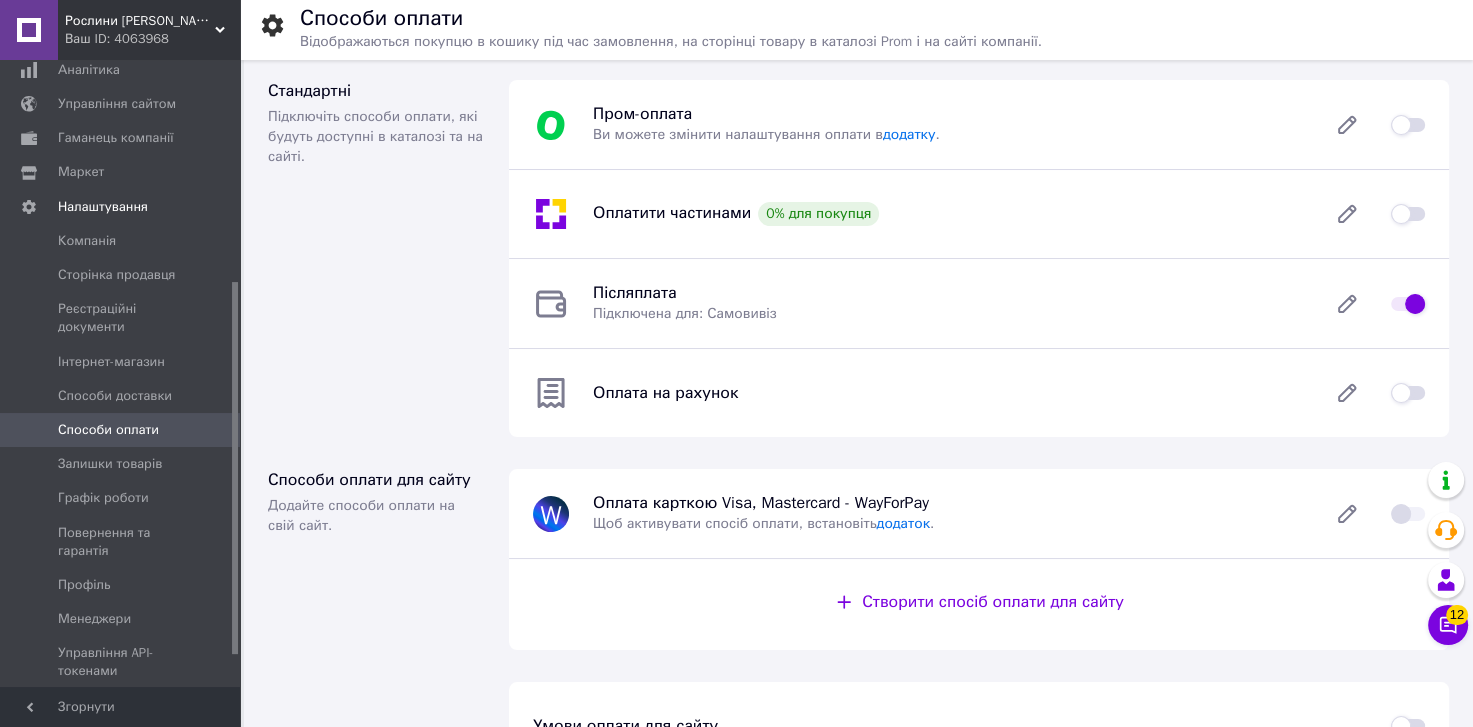 click on "Ваш ID: 4063968" at bounding box center (152, 39) 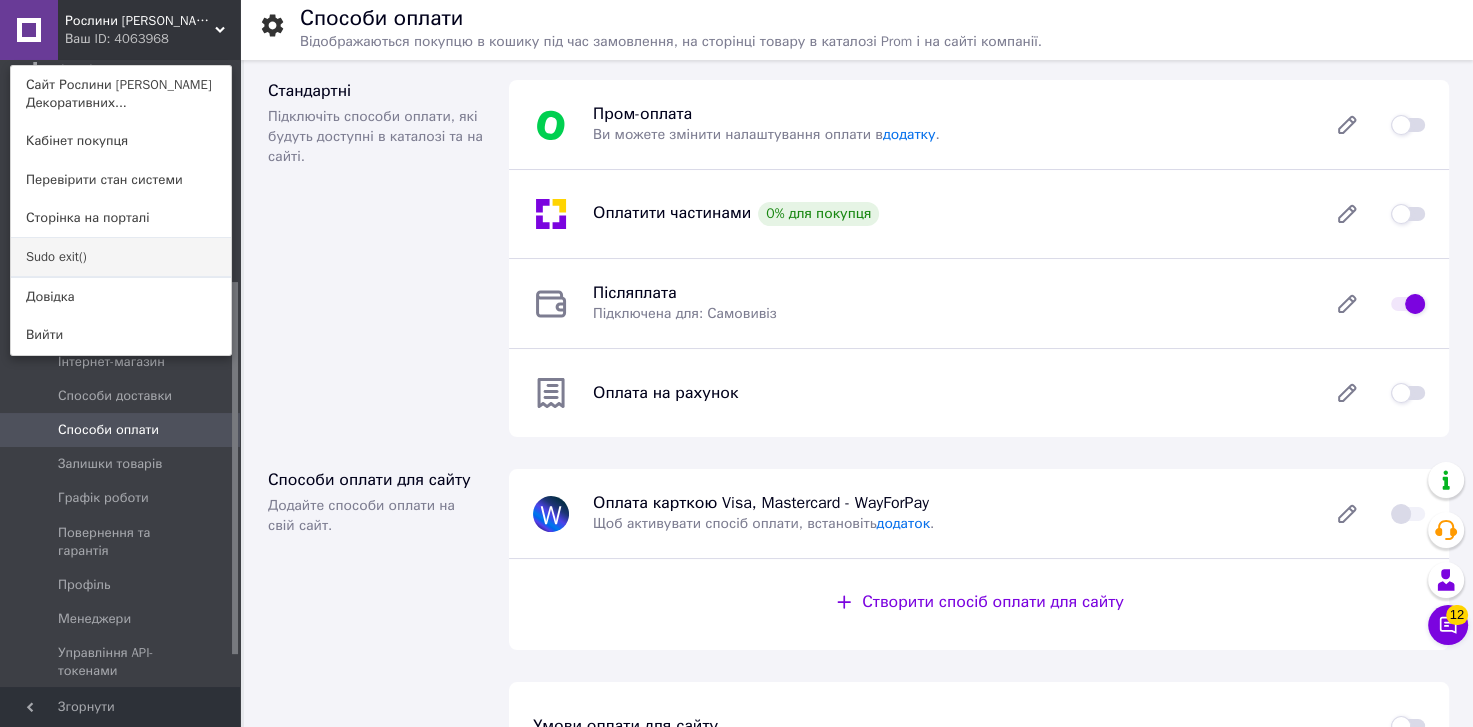 click on "Sudo exit()" at bounding box center [121, 257] 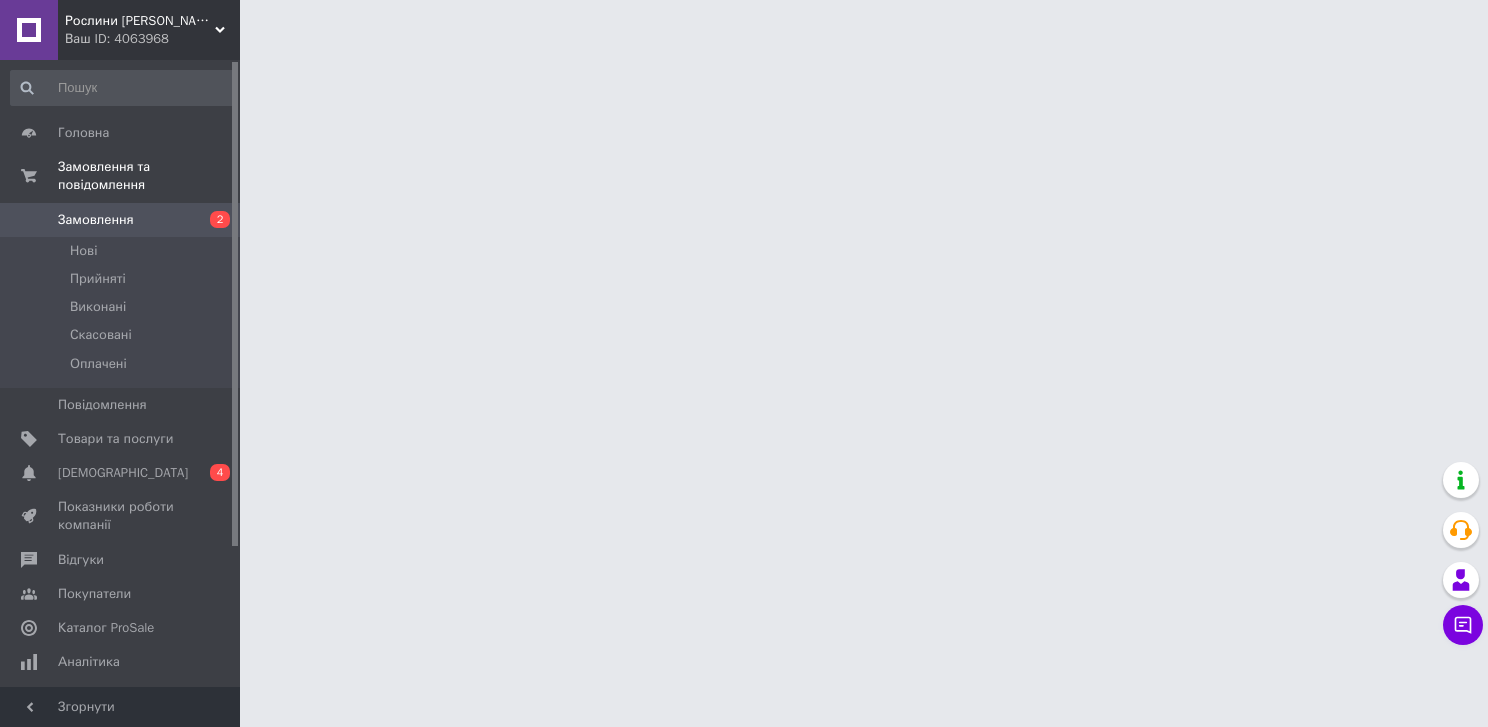 scroll, scrollTop: 0, scrollLeft: 0, axis: both 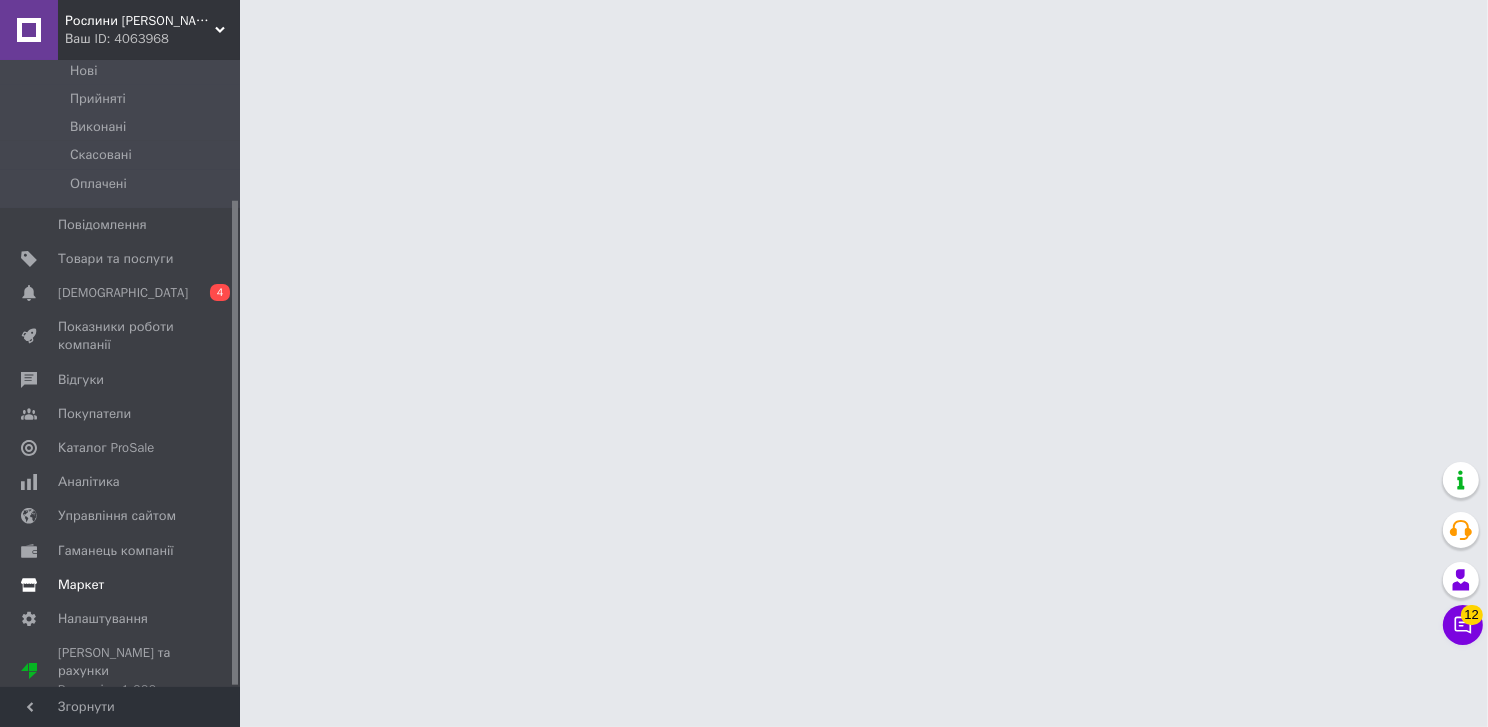 click on "Маркет" at bounding box center (123, 585) 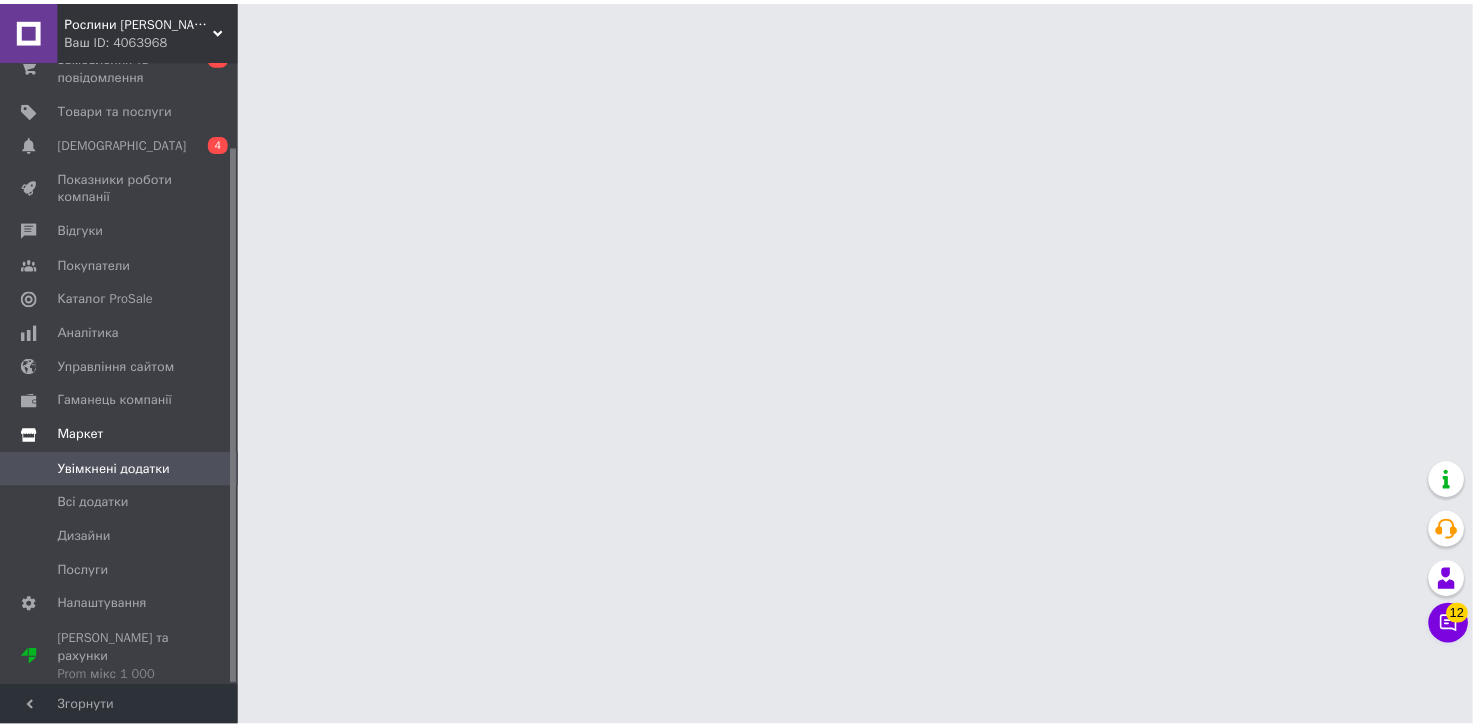 scroll, scrollTop: 98, scrollLeft: 0, axis: vertical 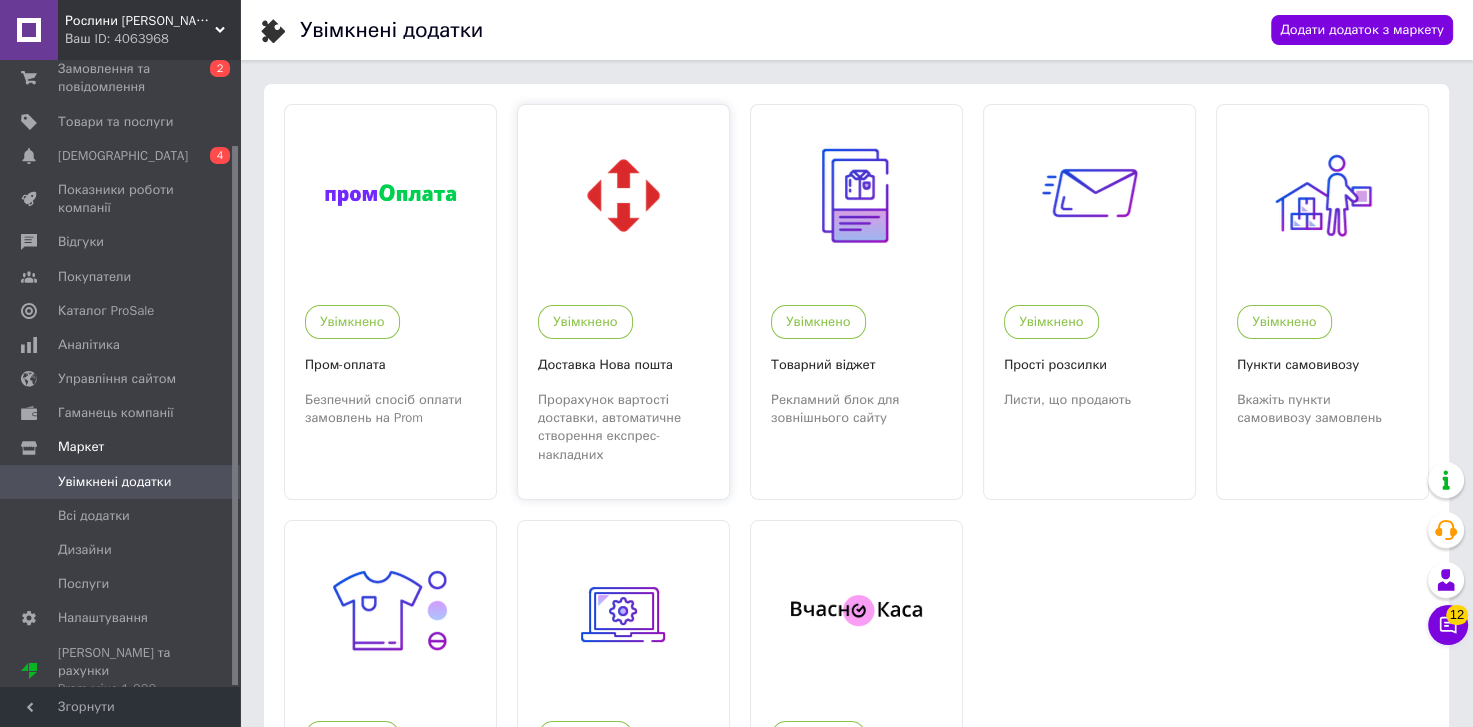 click at bounding box center [623, 195] 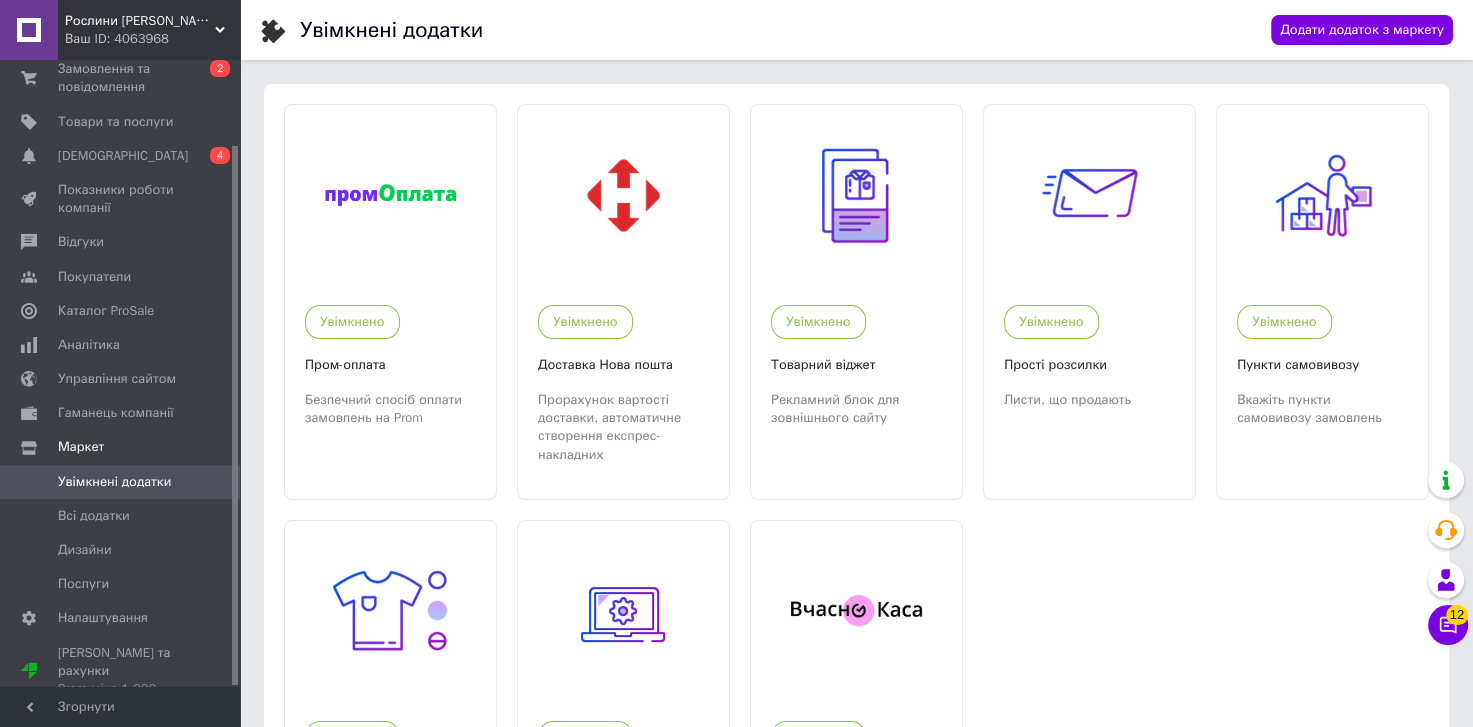 click on "Ваш ID: 4063968" at bounding box center (152, 39) 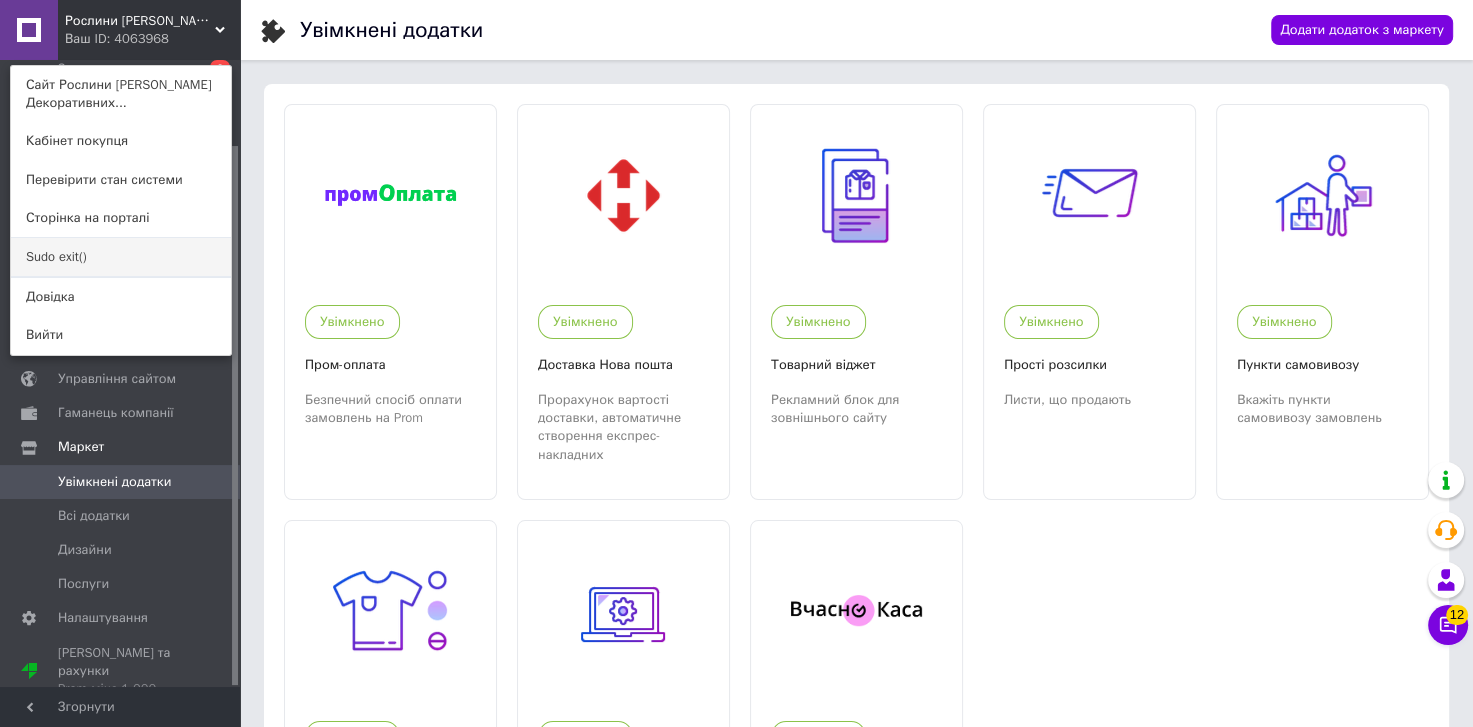 click on "Sudo exit()" at bounding box center [121, 257] 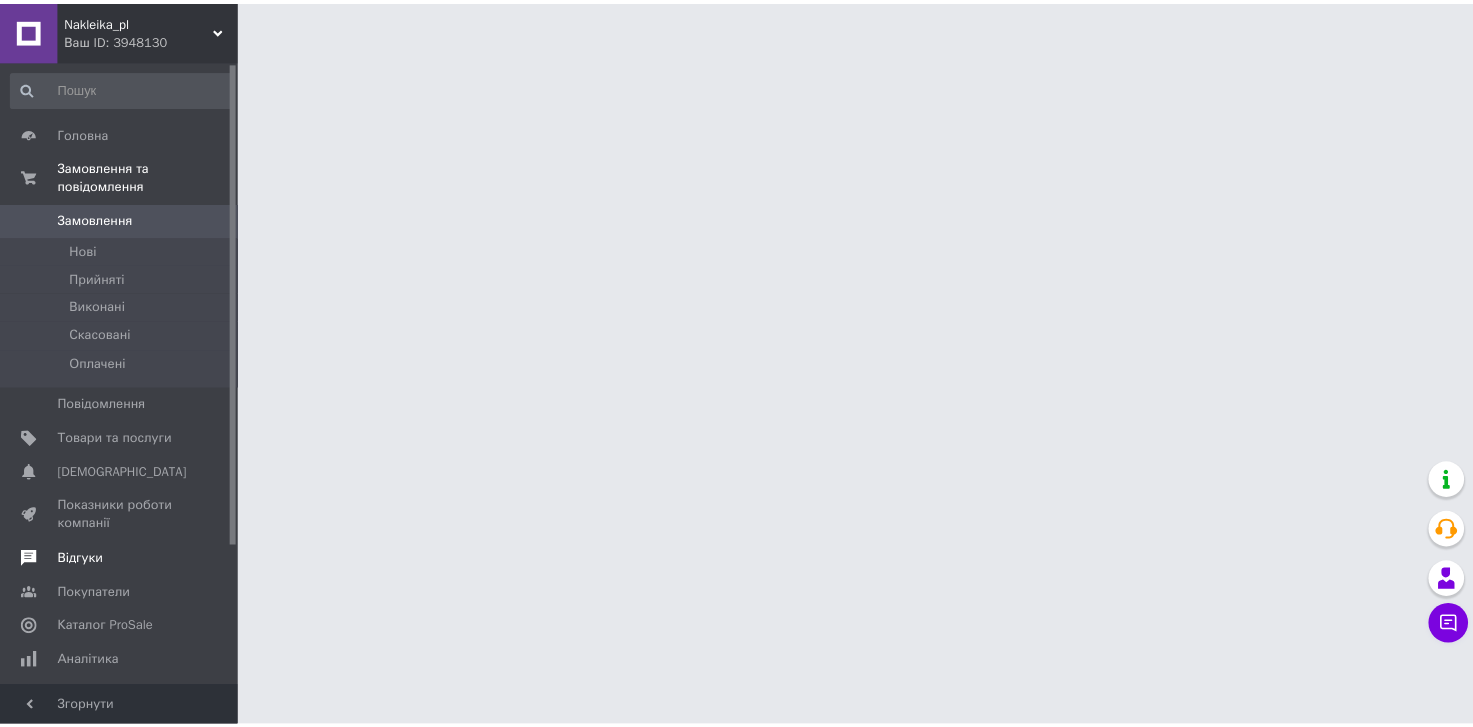 scroll, scrollTop: 0, scrollLeft: 0, axis: both 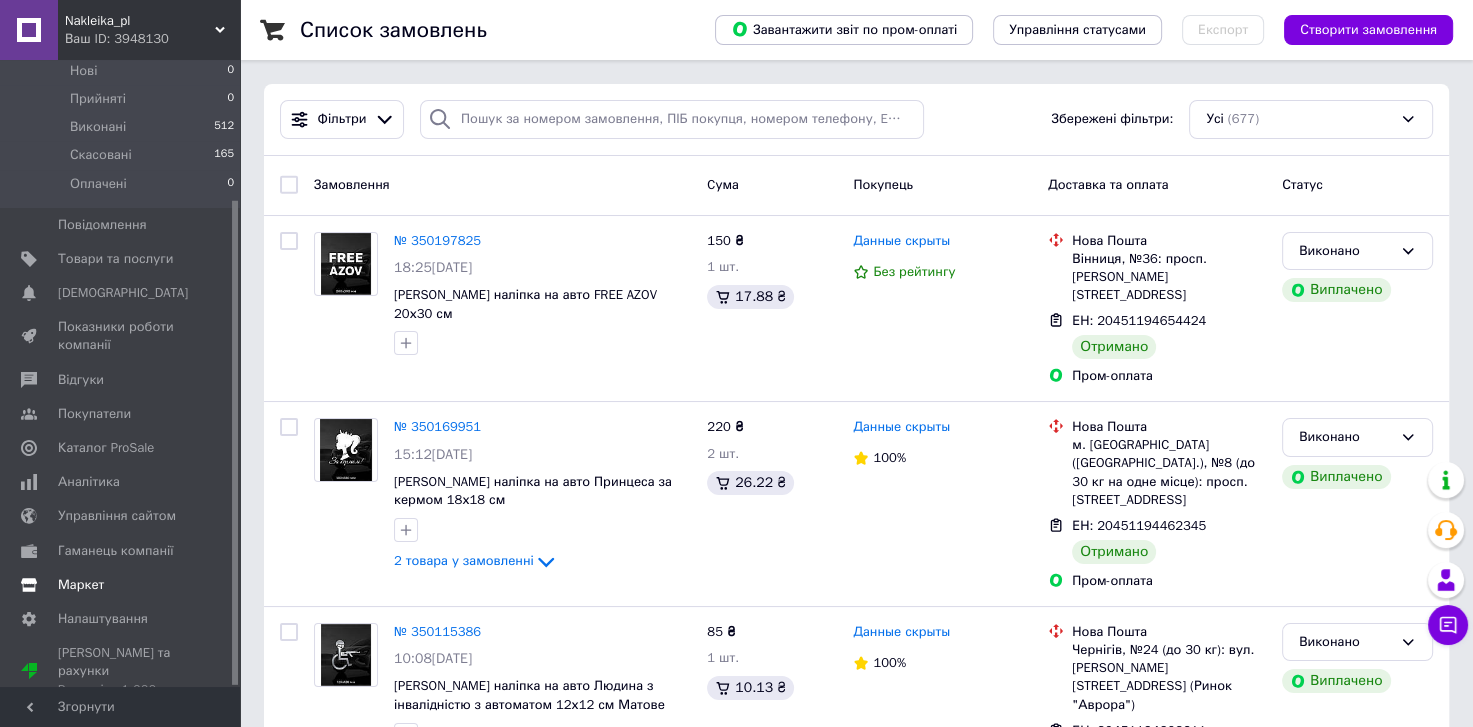 click on "Маркет" at bounding box center (81, 585) 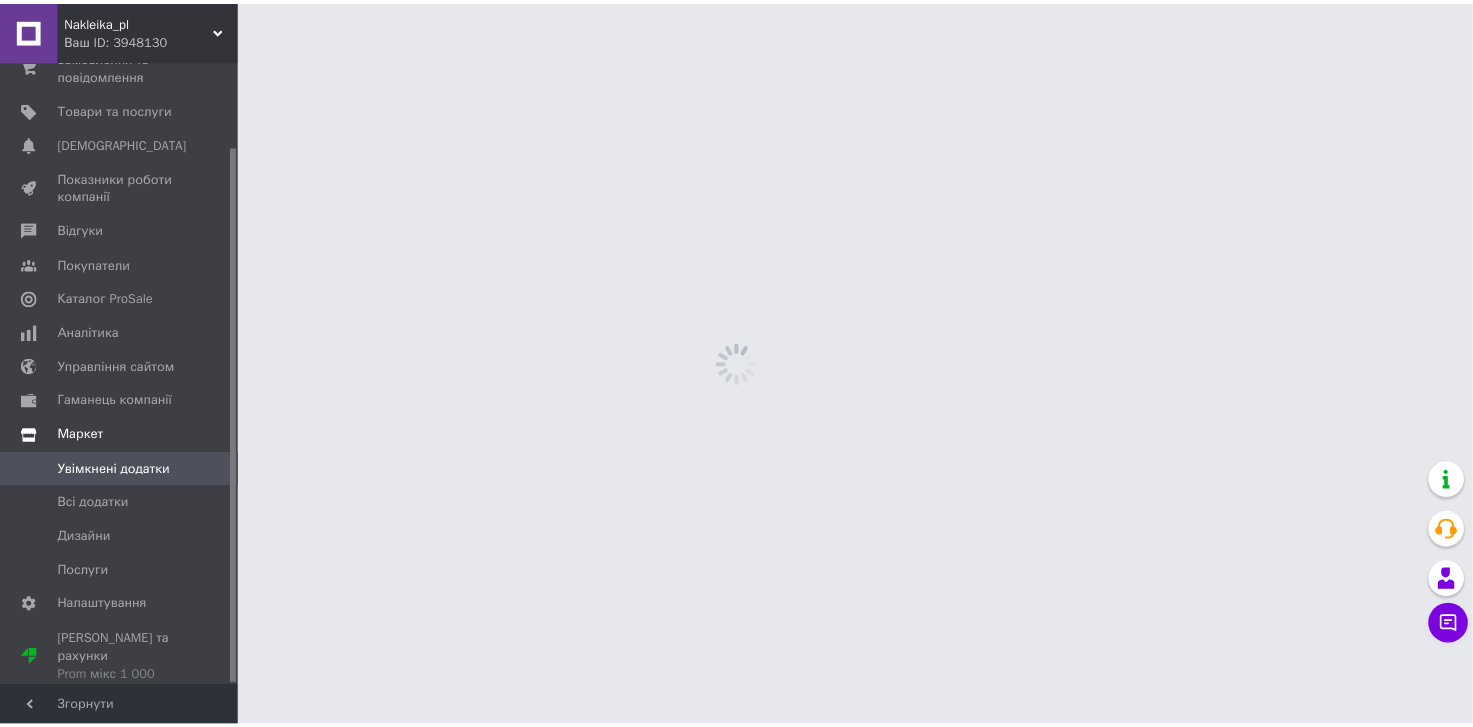 scroll, scrollTop: 98, scrollLeft: 0, axis: vertical 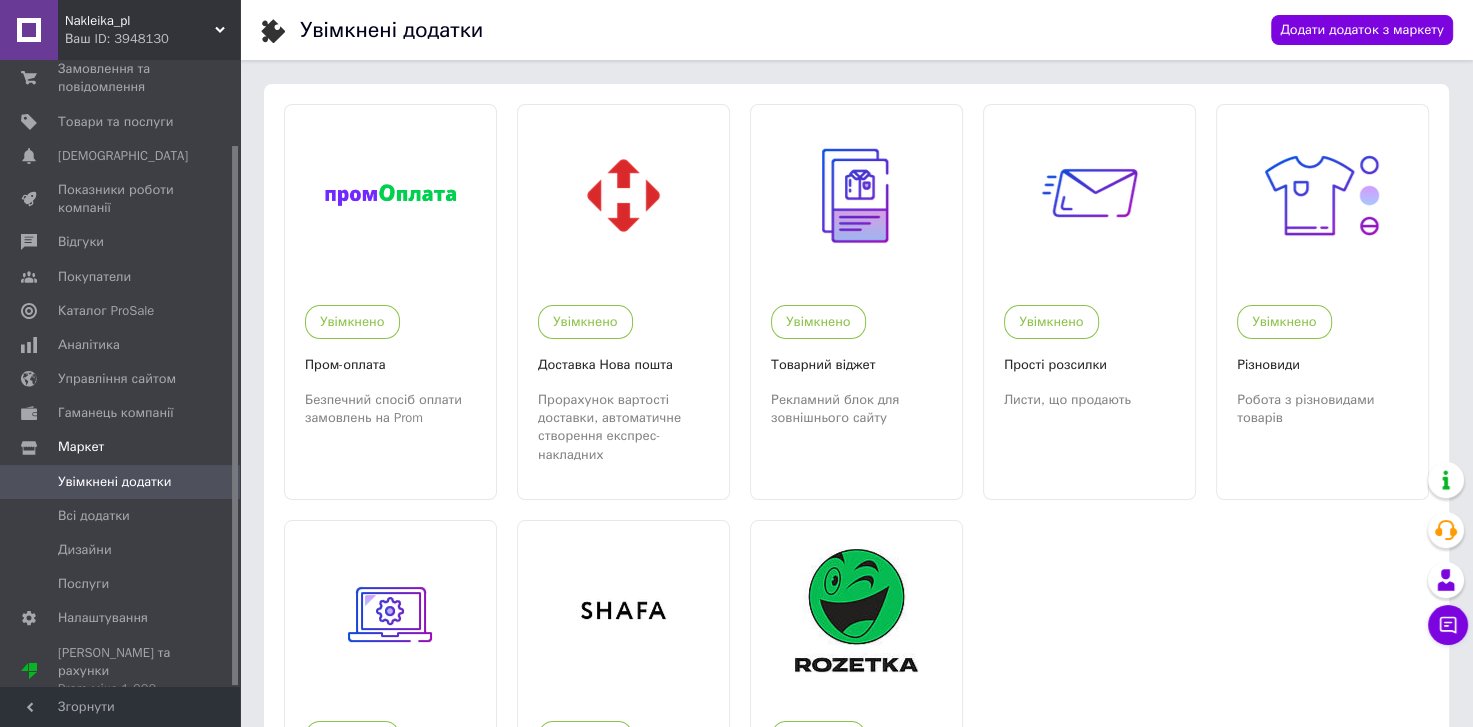 click on "Ваш ID: 3948130" at bounding box center [152, 39] 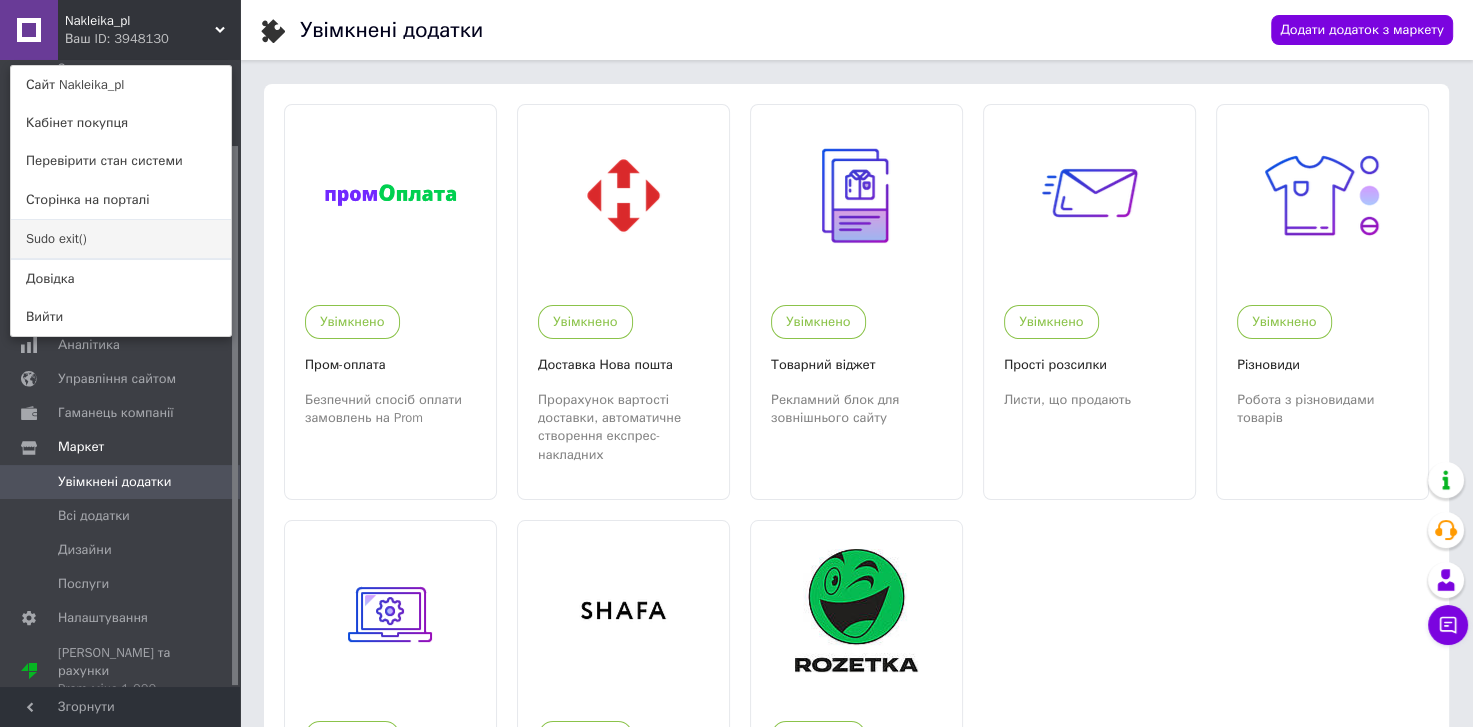 click on "Sudo exit()" at bounding box center (121, 239) 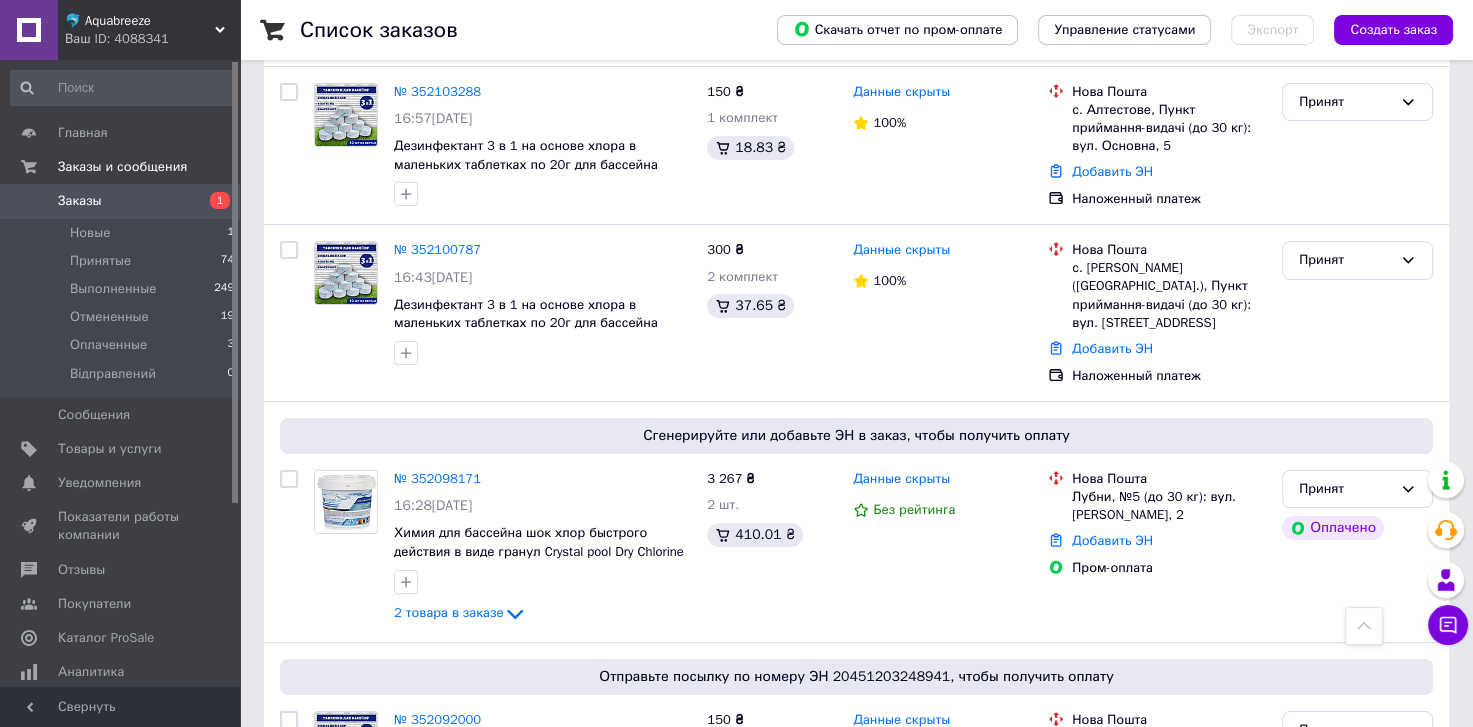 scroll, scrollTop: 0, scrollLeft: 0, axis: both 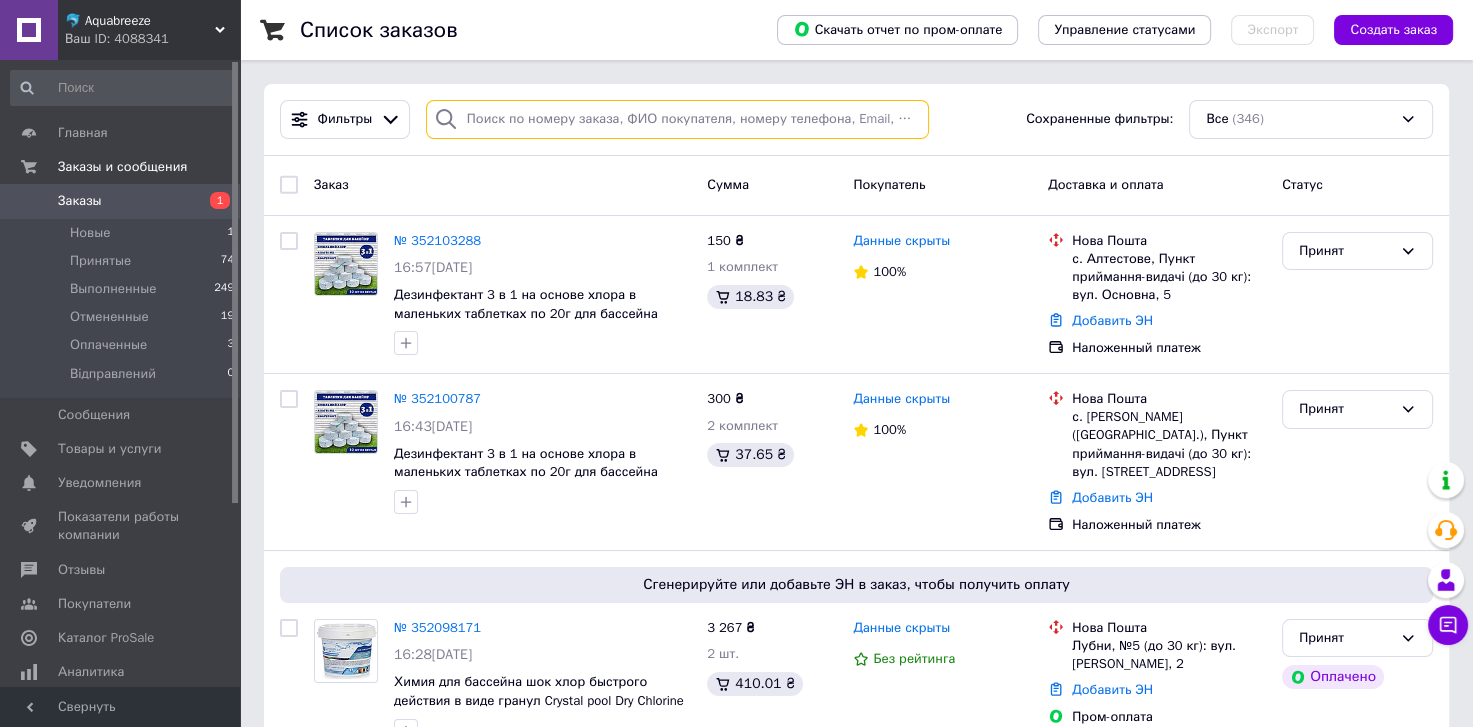 click at bounding box center [678, 119] 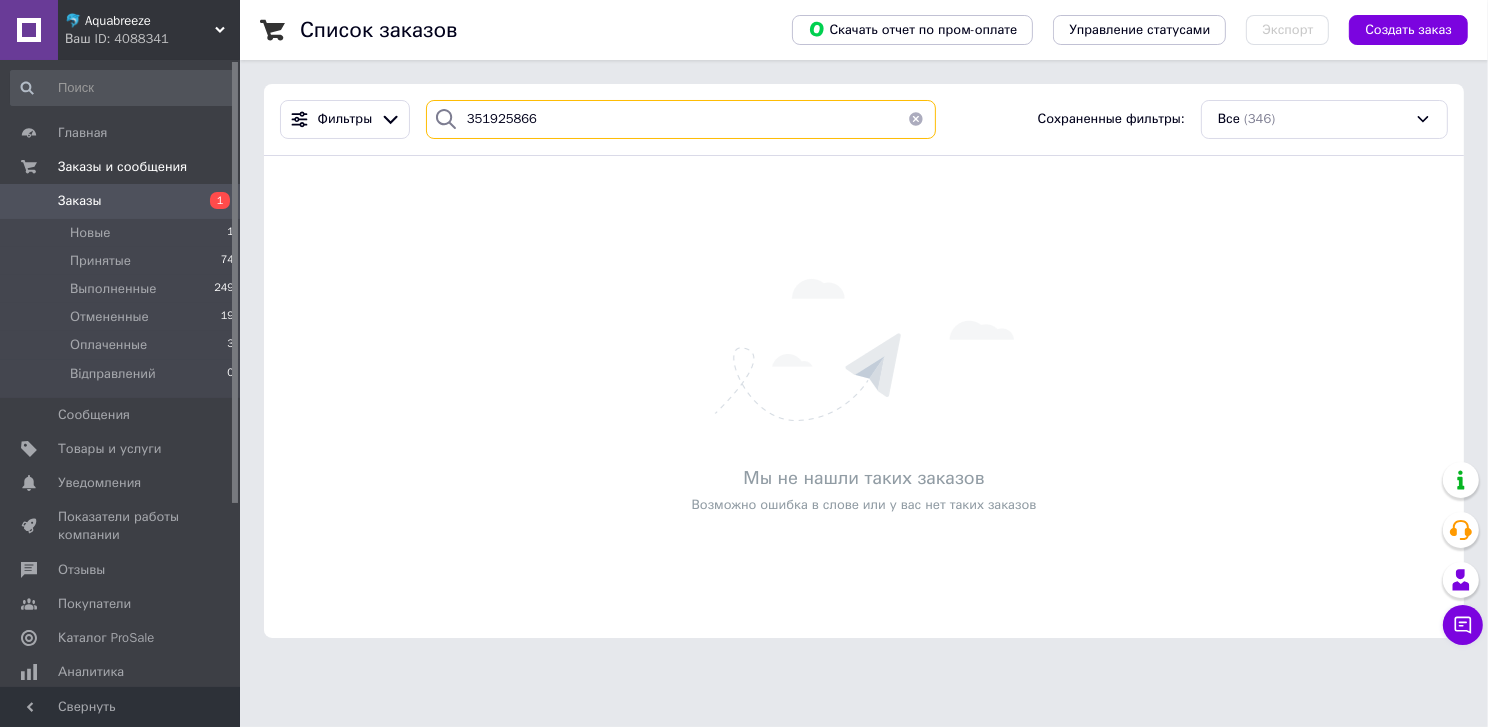 type on "351925866" 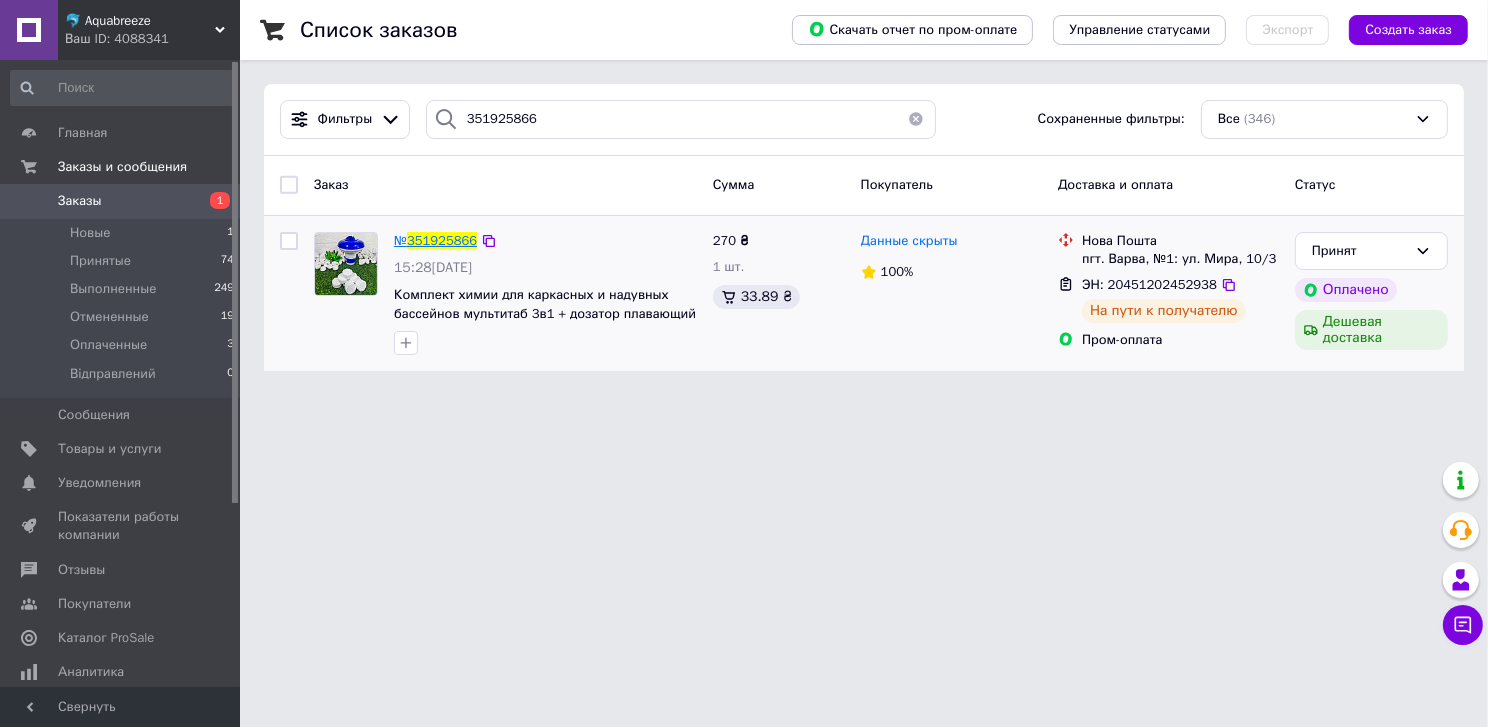 click on "351925866" at bounding box center (442, 240) 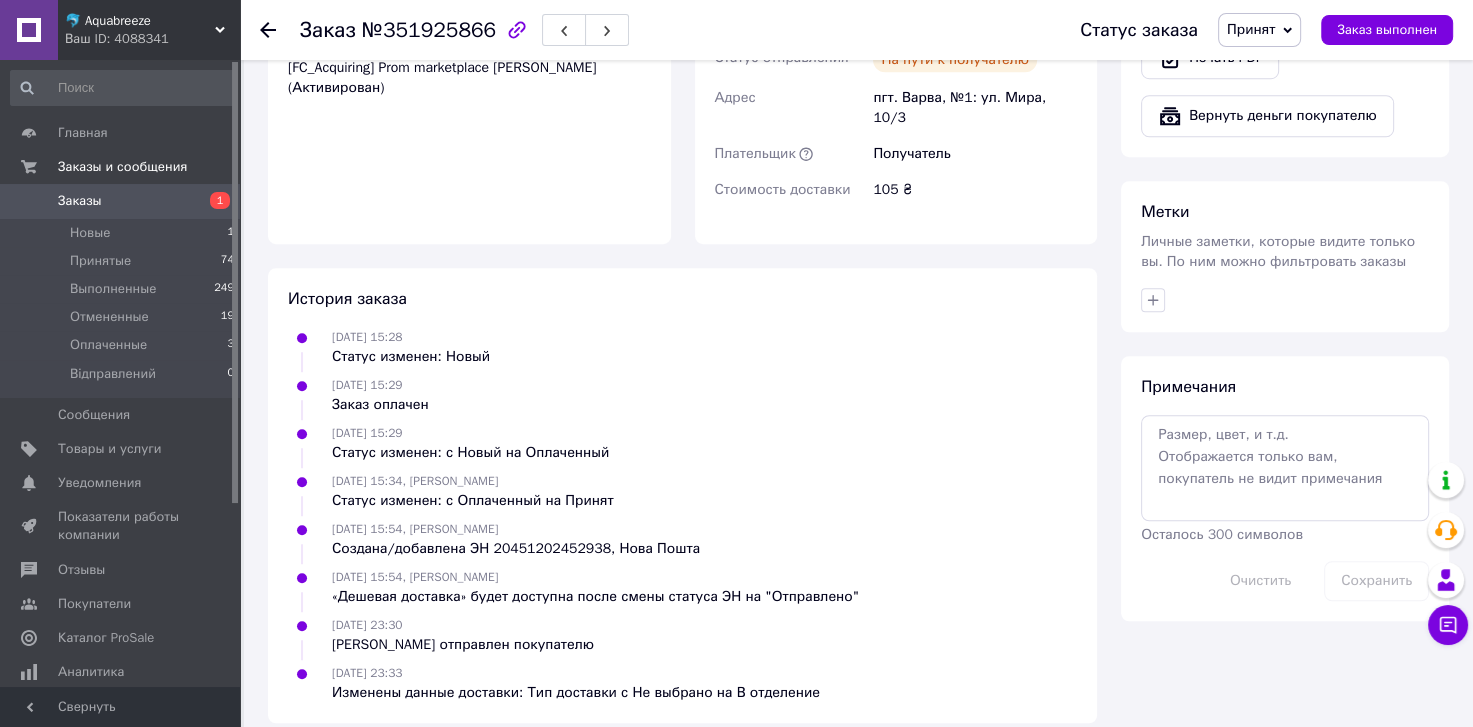 scroll, scrollTop: 1149, scrollLeft: 0, axis: vertical 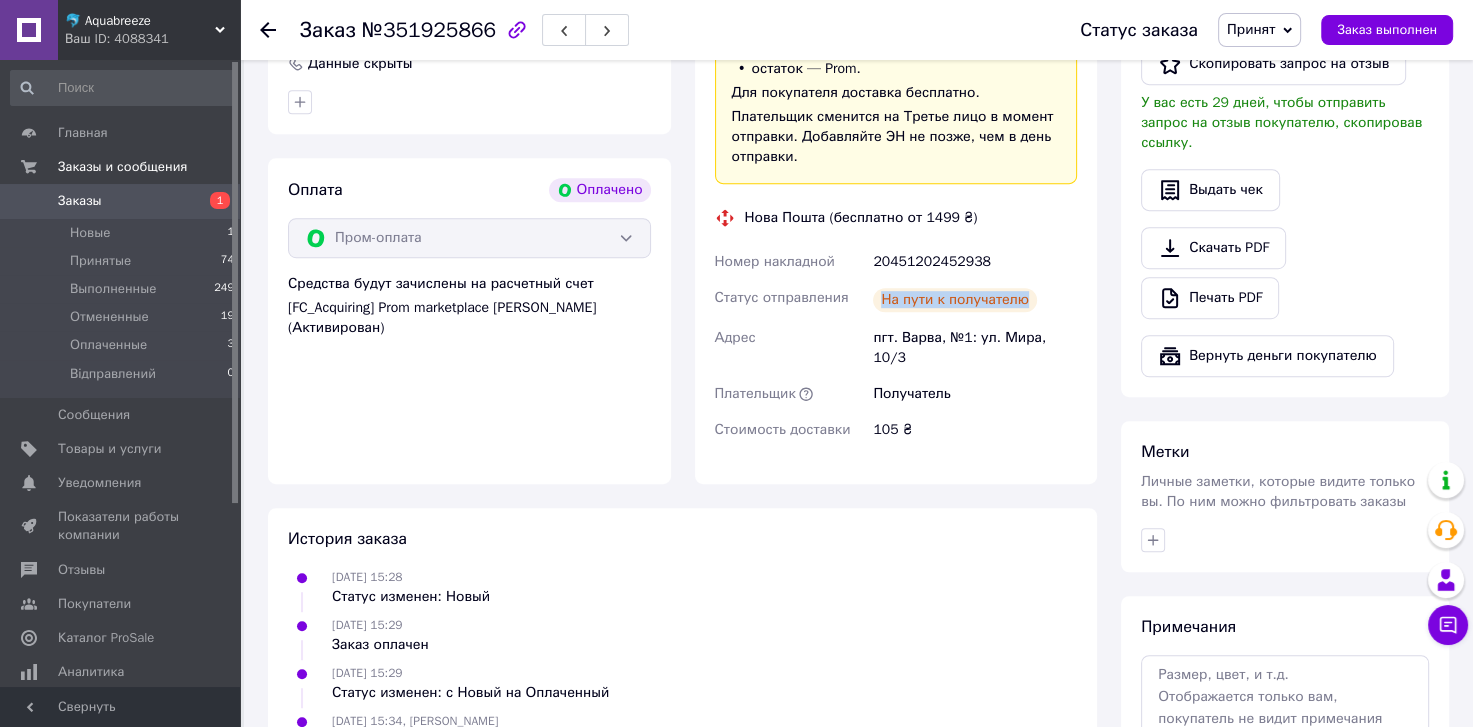 drag, startPoint x: 883, startPoint y: 298, endPoint x: 1096, endPoint y: 316, distance: 213.75922 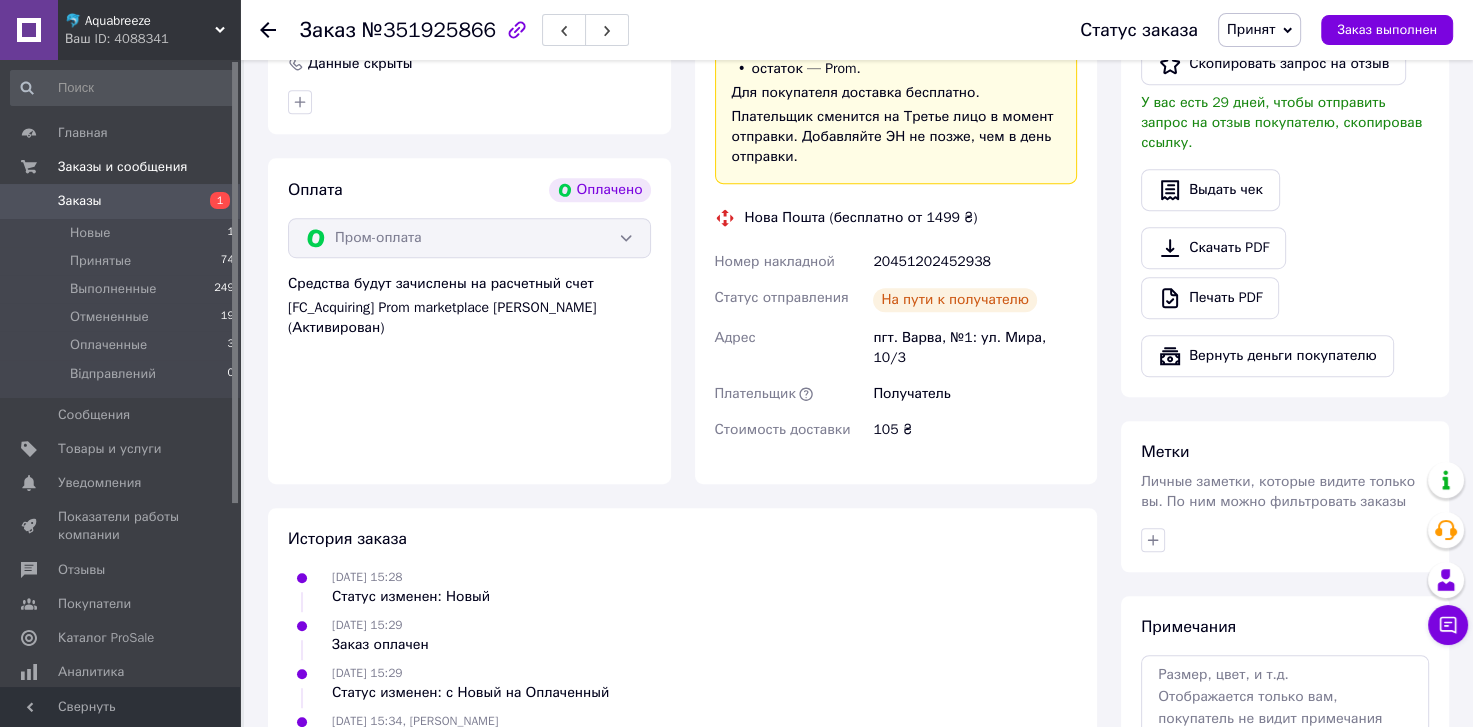 click on "На пути к получателю" at bounding box center (955, 300) 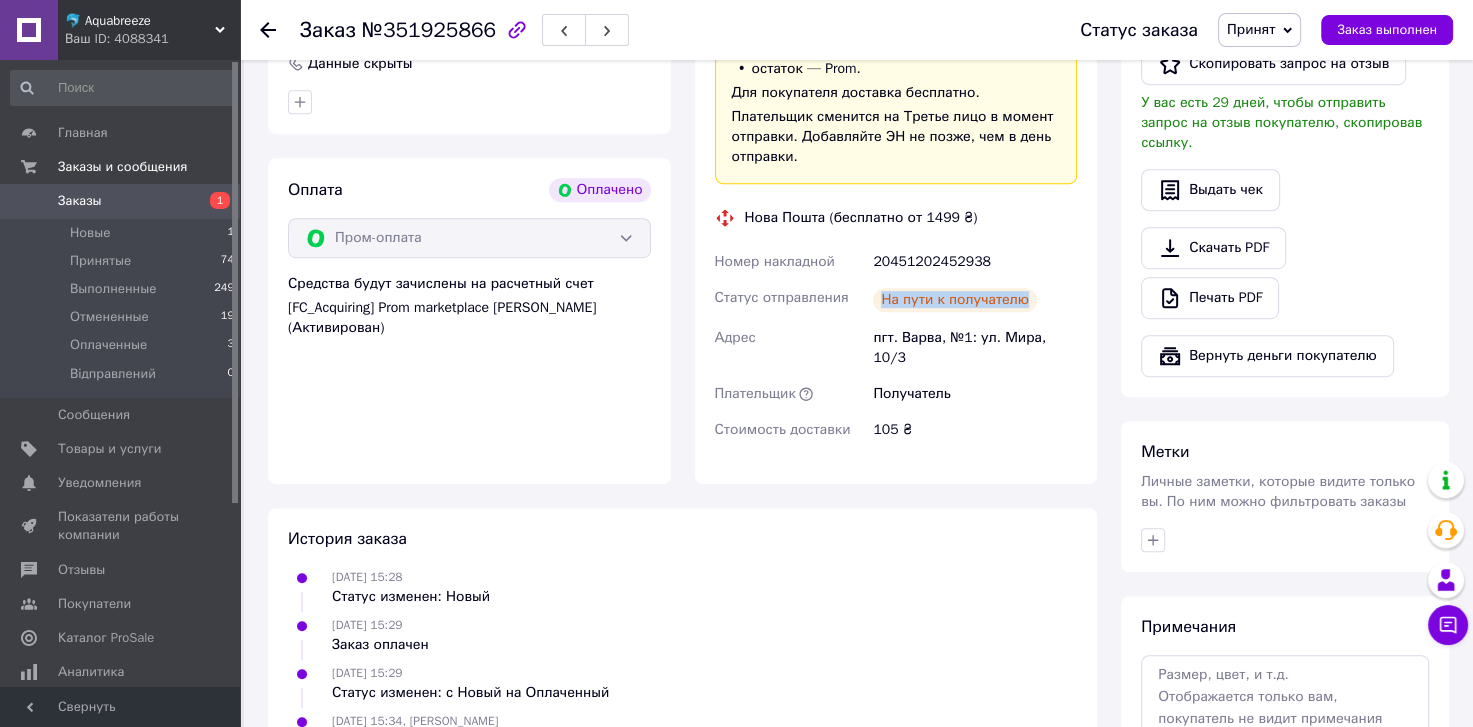drag, startPoint x: 880, startPoint y: 297, endPoint x: 1032, endPoint y: 312, distance: 152.73834 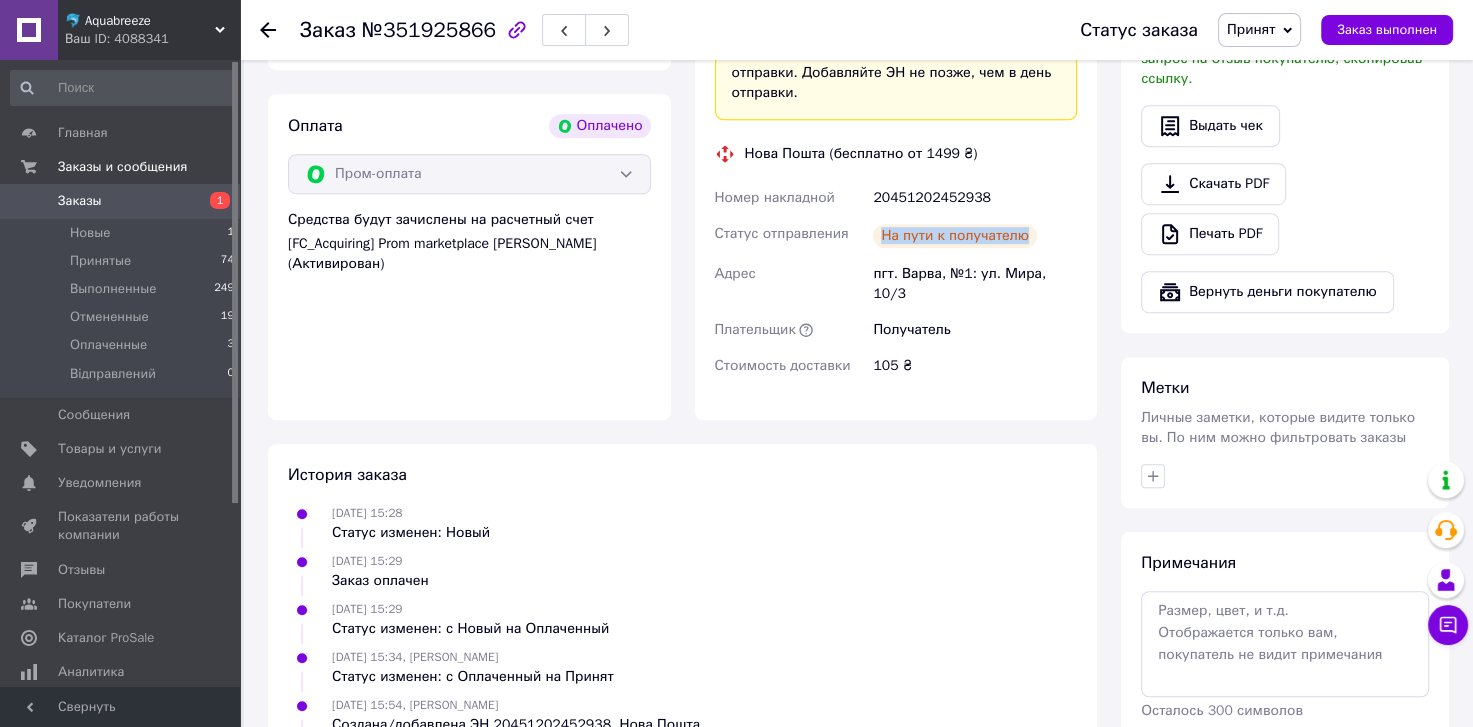 scroll, scrollTop: 1269, scrollLeft: 0, axis: vertical 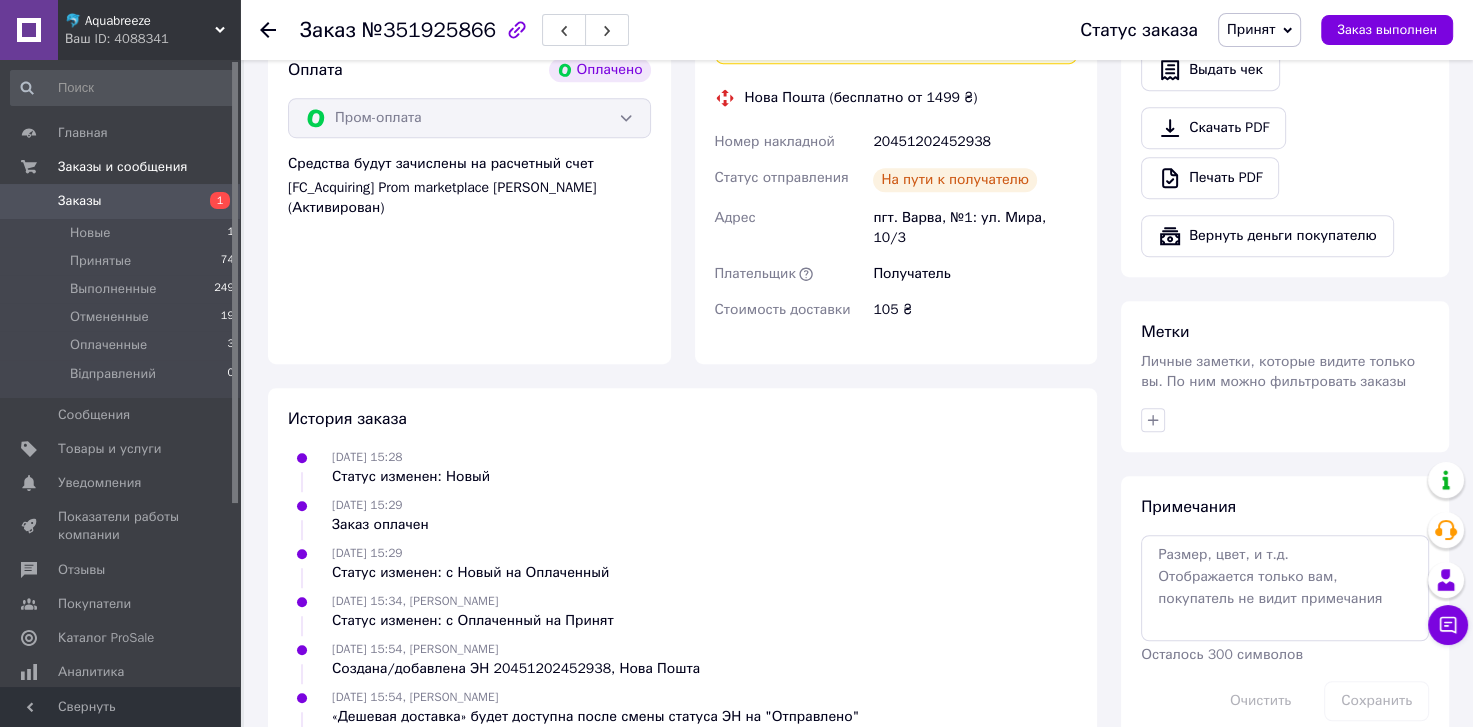 drag, startPoint x: 470, startPoint y: 242, endPoint x: 494, endPoint y: 222, distance: 31.241 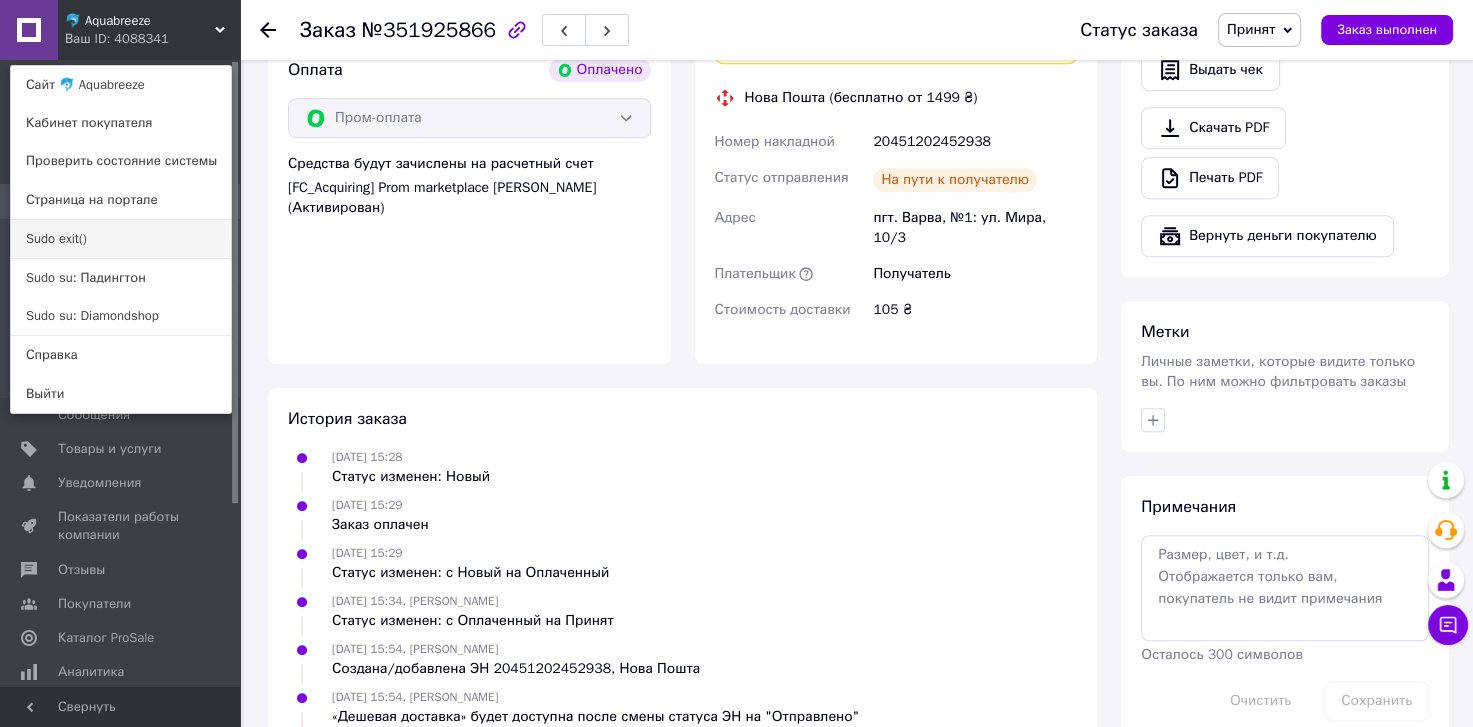 click on "Sudo exit()" at bounding box center (121, 239) 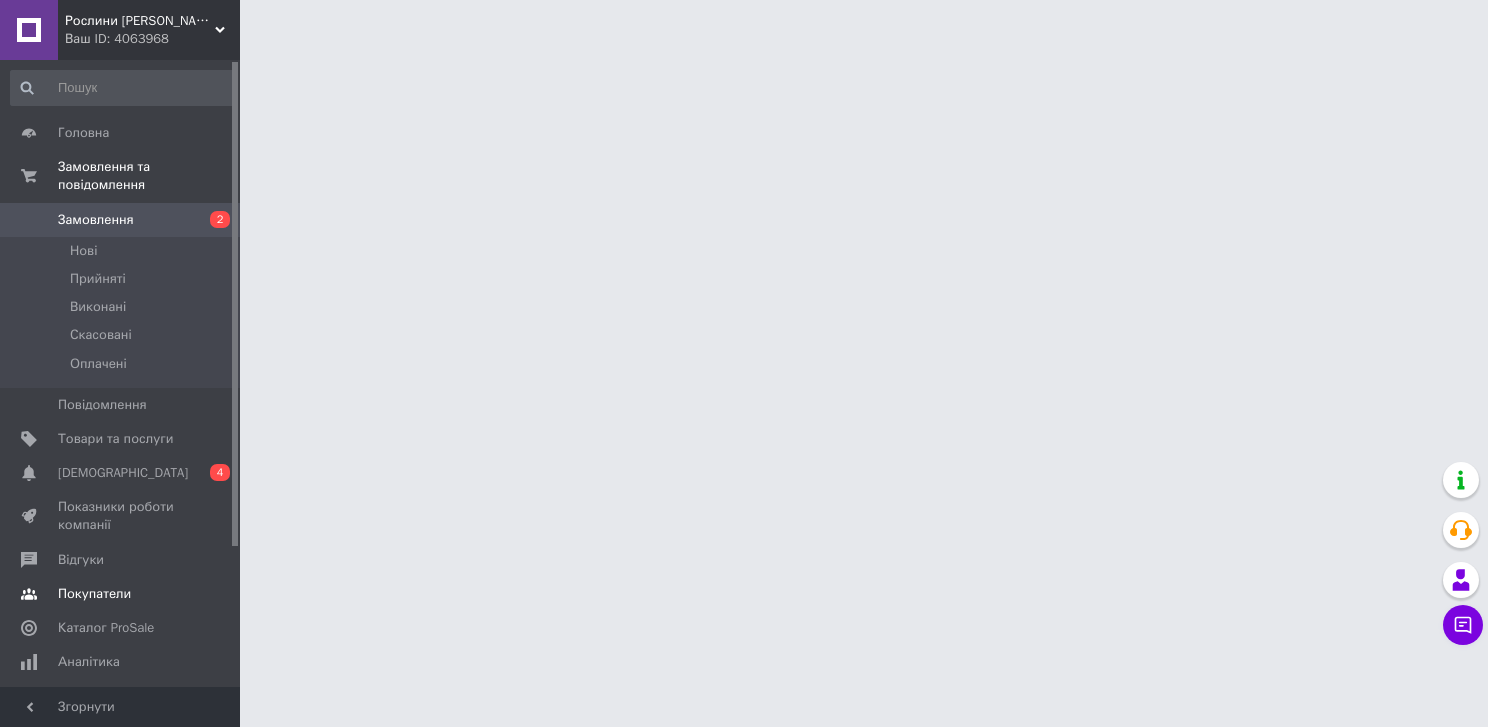 scroll, scrollTop: 0, scrollLeft: 0, axis: both 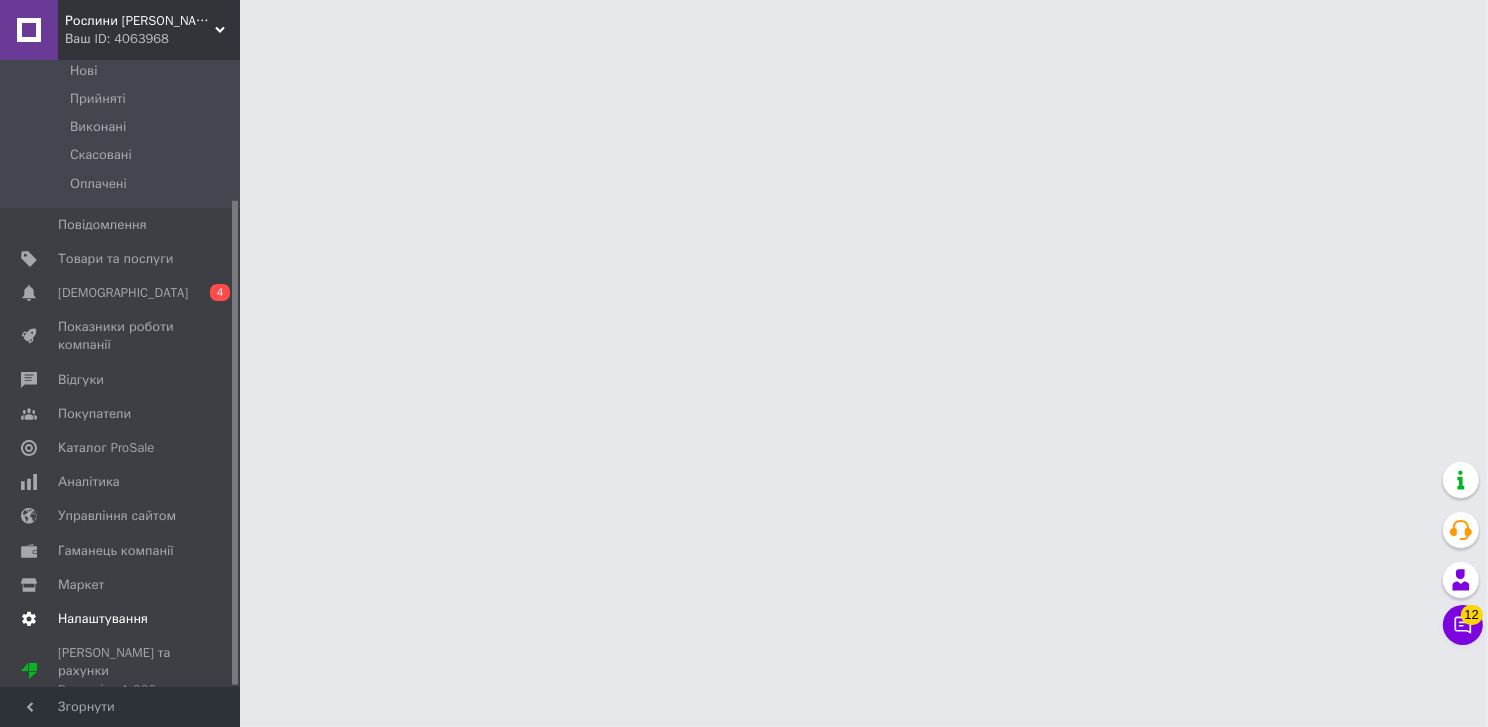 click at bounding box center [29, 619] 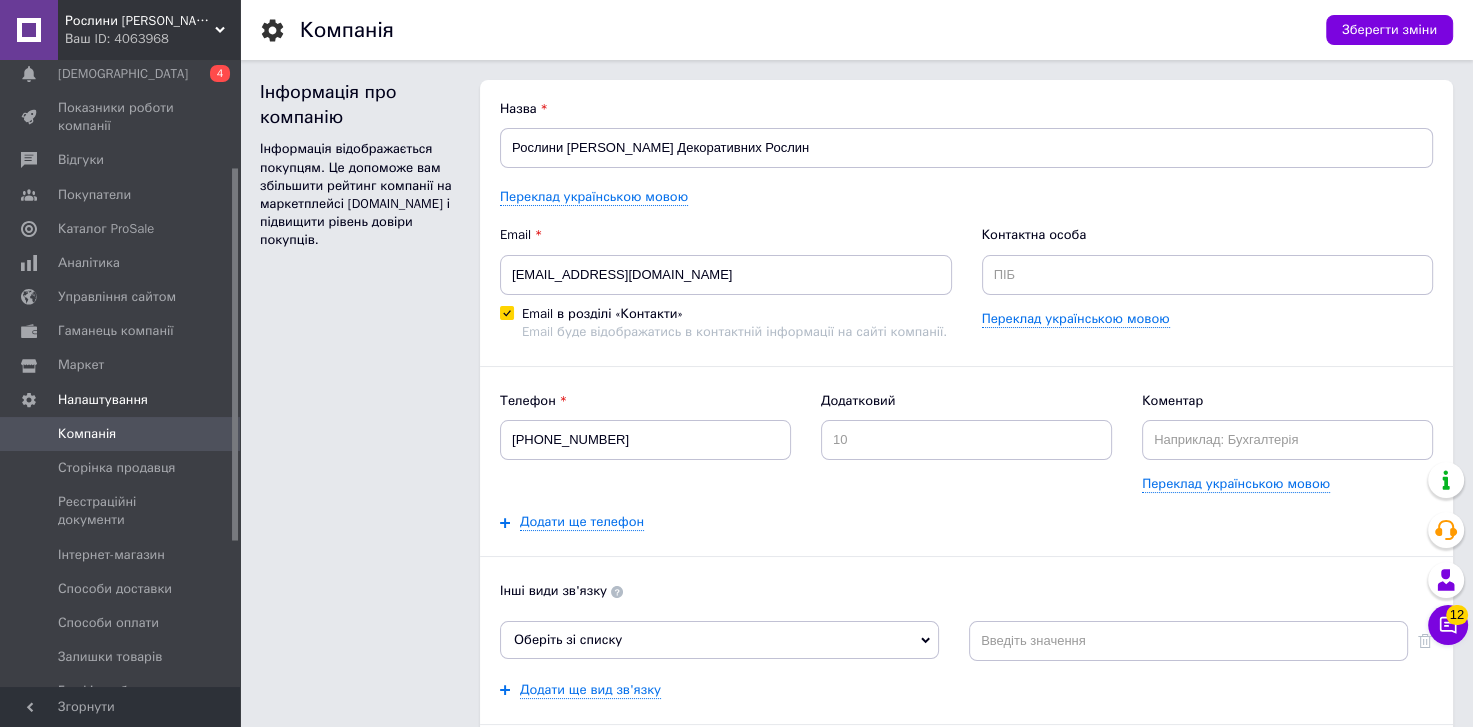 scroll, scrollTop: 0, scrollLeft: 0, axis: both 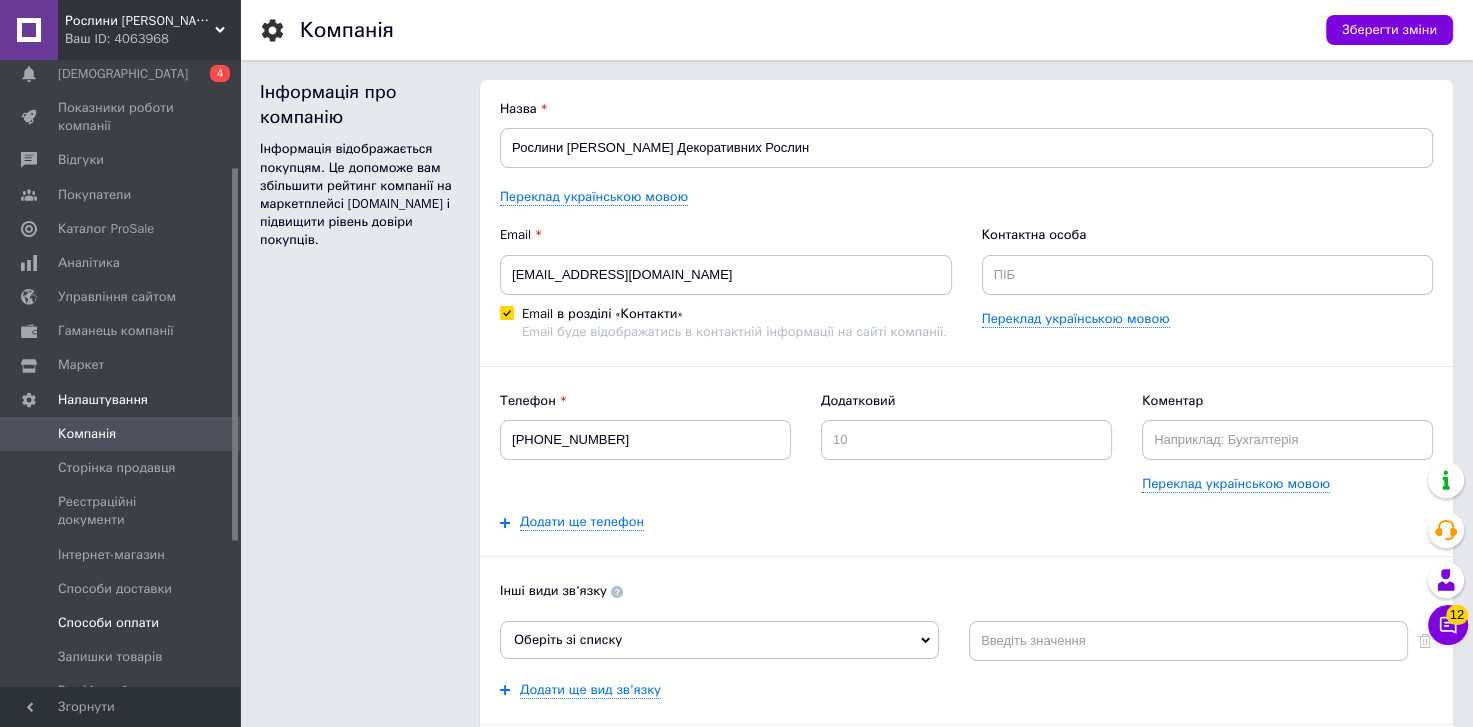 click on "Способи оплати" at bounding box center (108, 623) 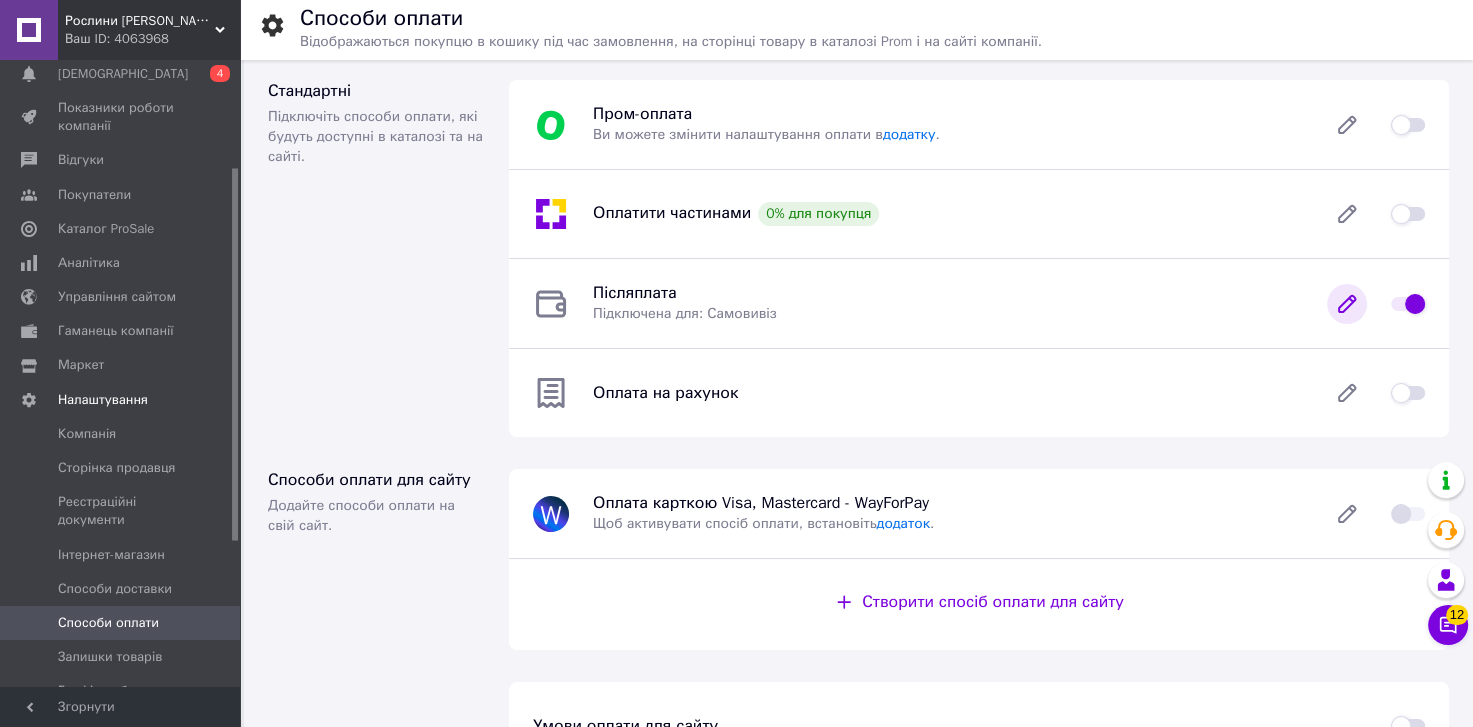 click 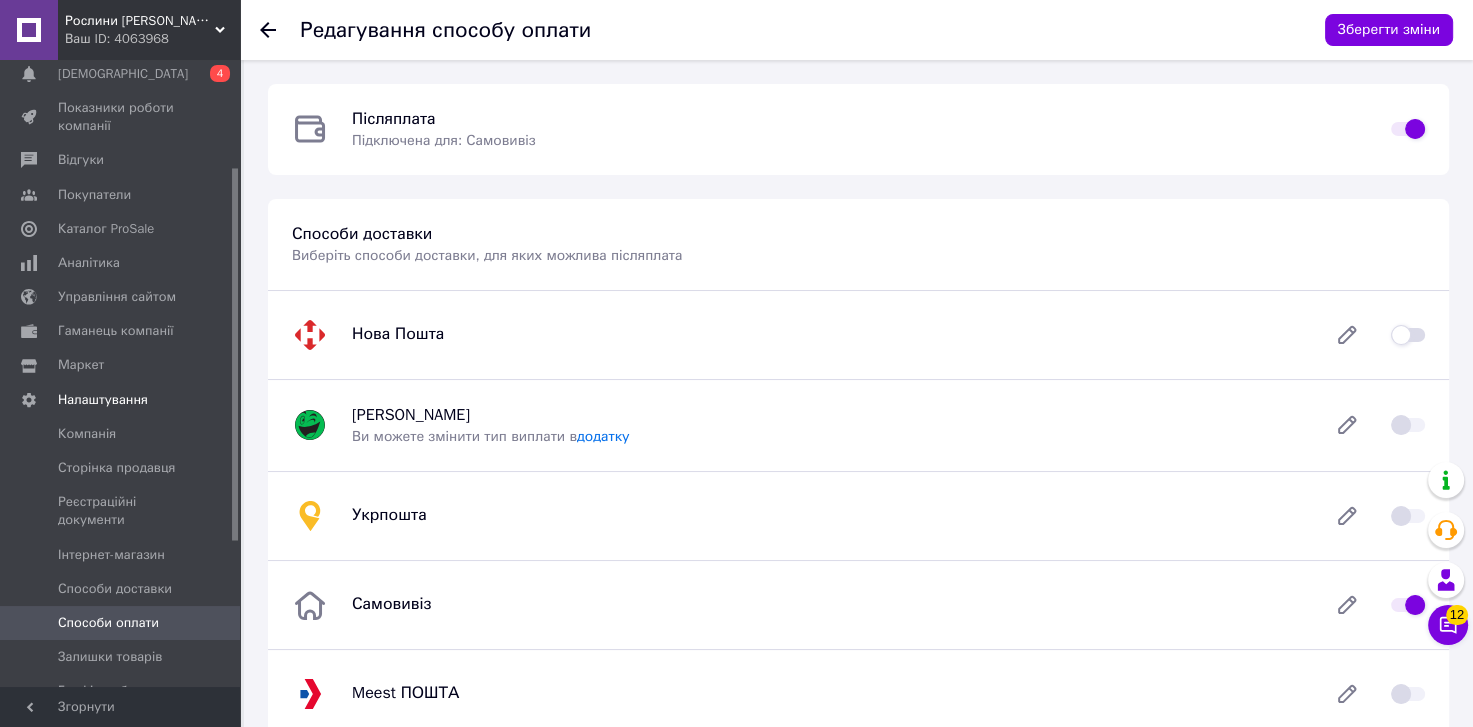 click on "Способи оплати" at bounding box center [108, 623] 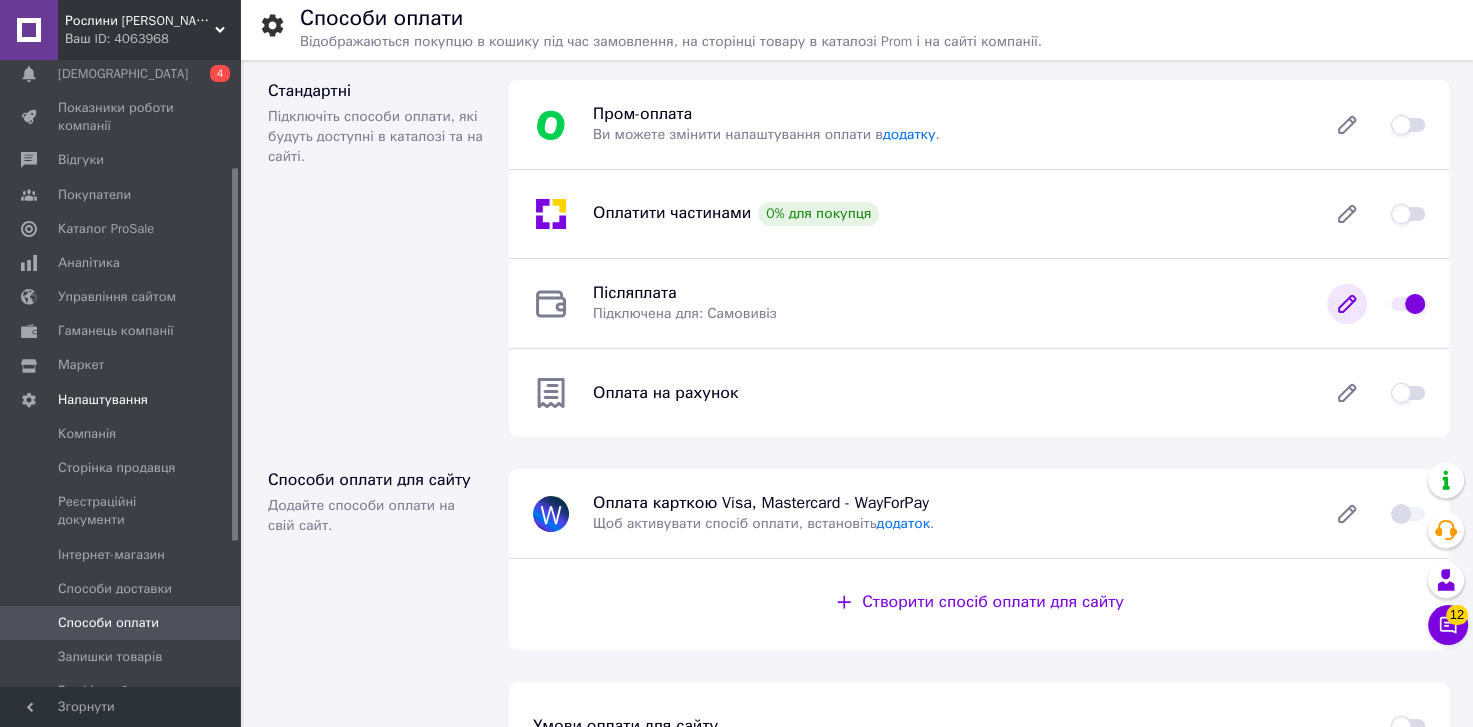 click 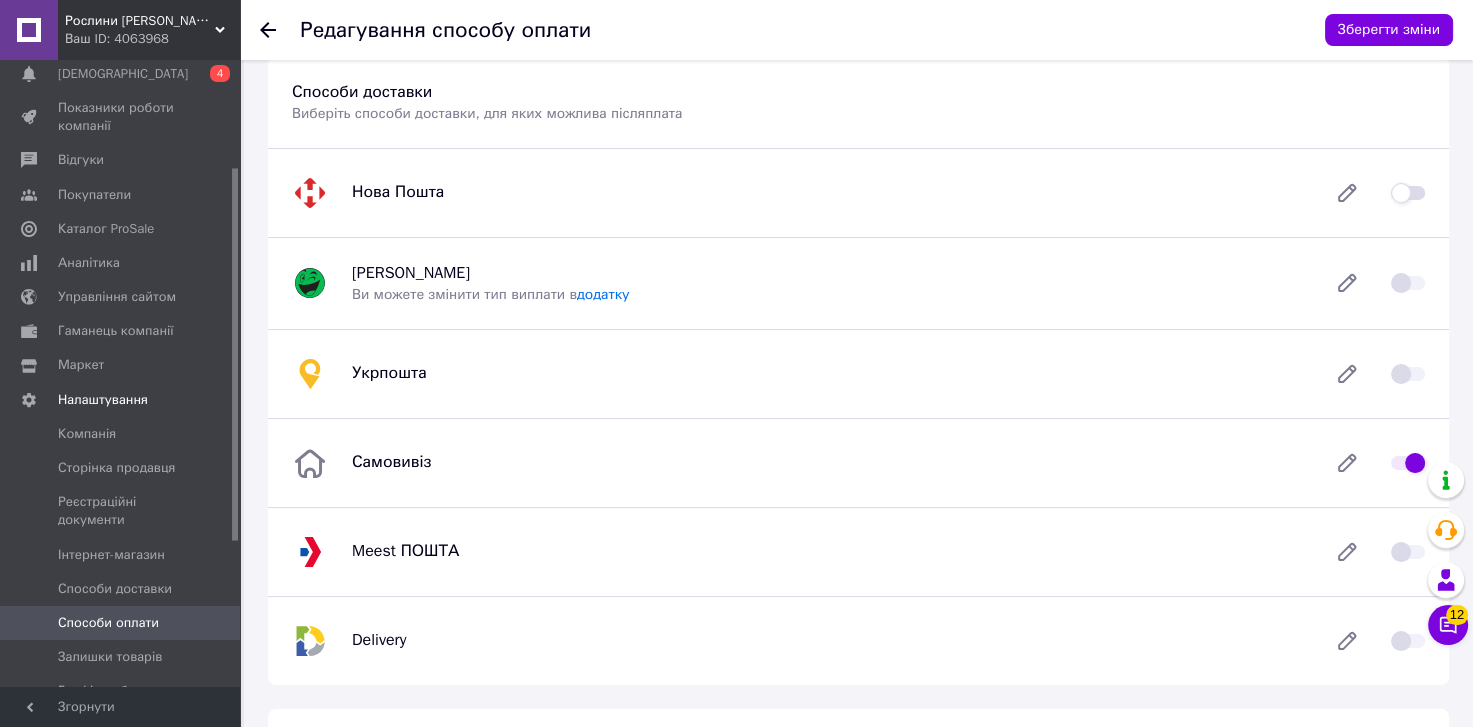 scroll, scrollTop: 0, scrollLeft: 0, axis: both 